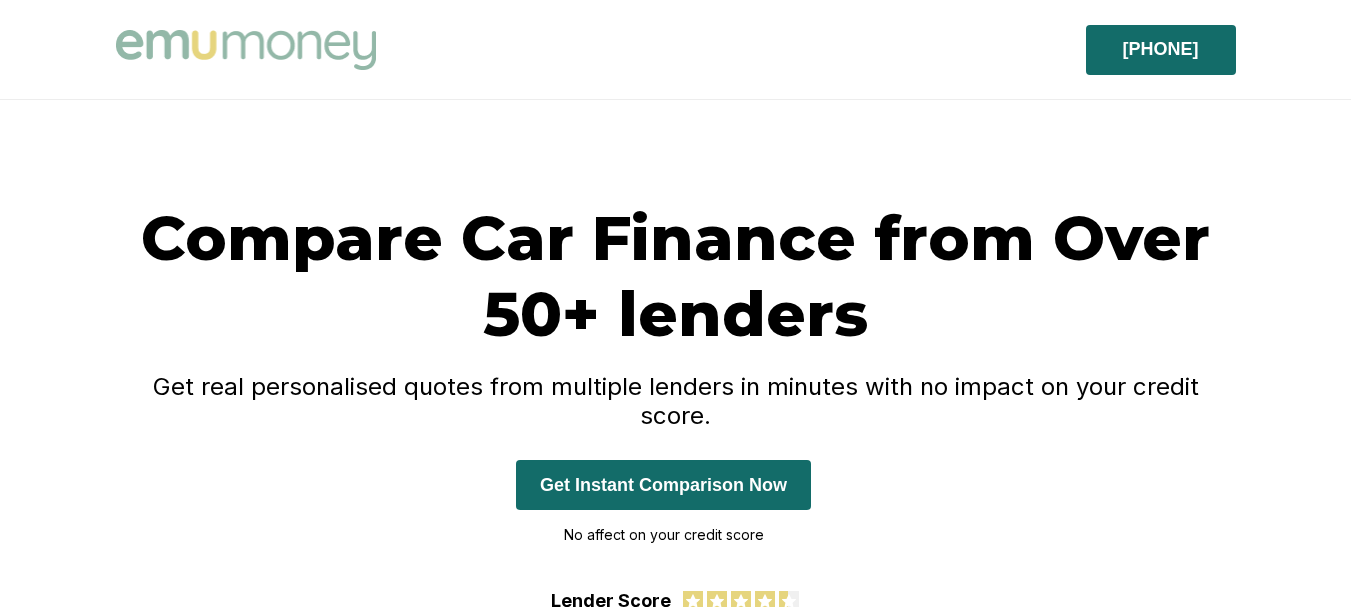 scroll, scrollTop: 0, scrollLeft: 0, axis: both 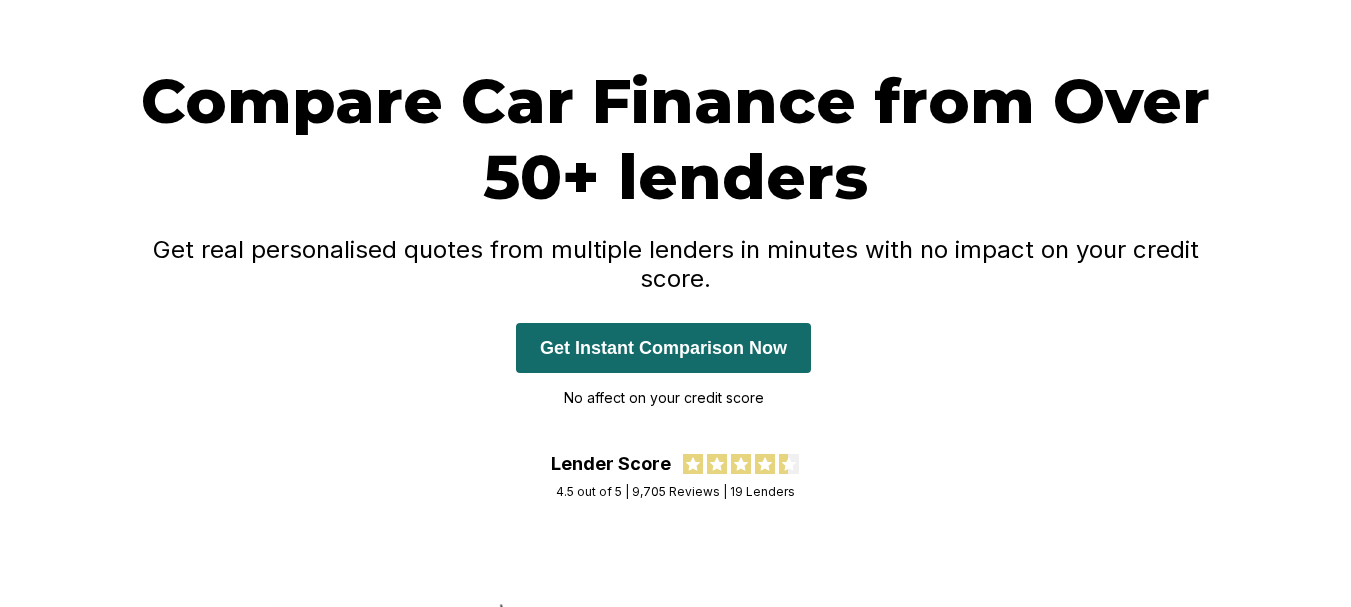 click on "Get Instant Comparison Now" at bounding box center [663, 348] 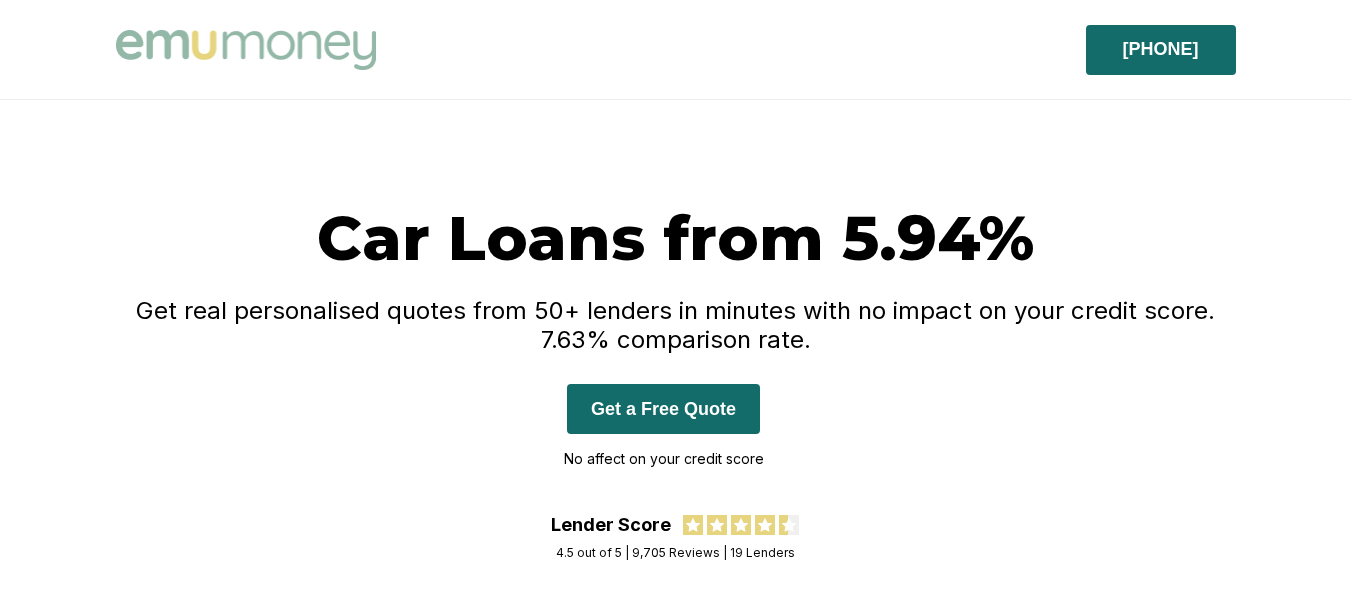 scroll, scrollTop: 0, scrollLeft: 0, axis: both 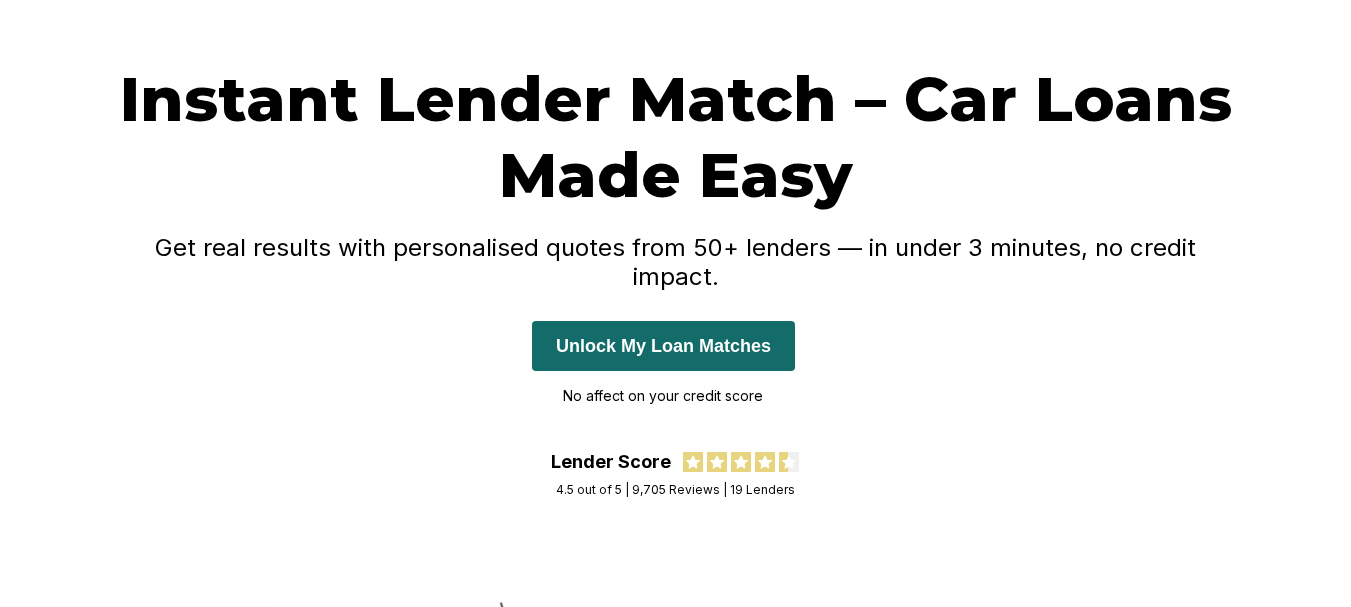 click on "Unlock My Loan Matches" at bounding box center (663, 346) 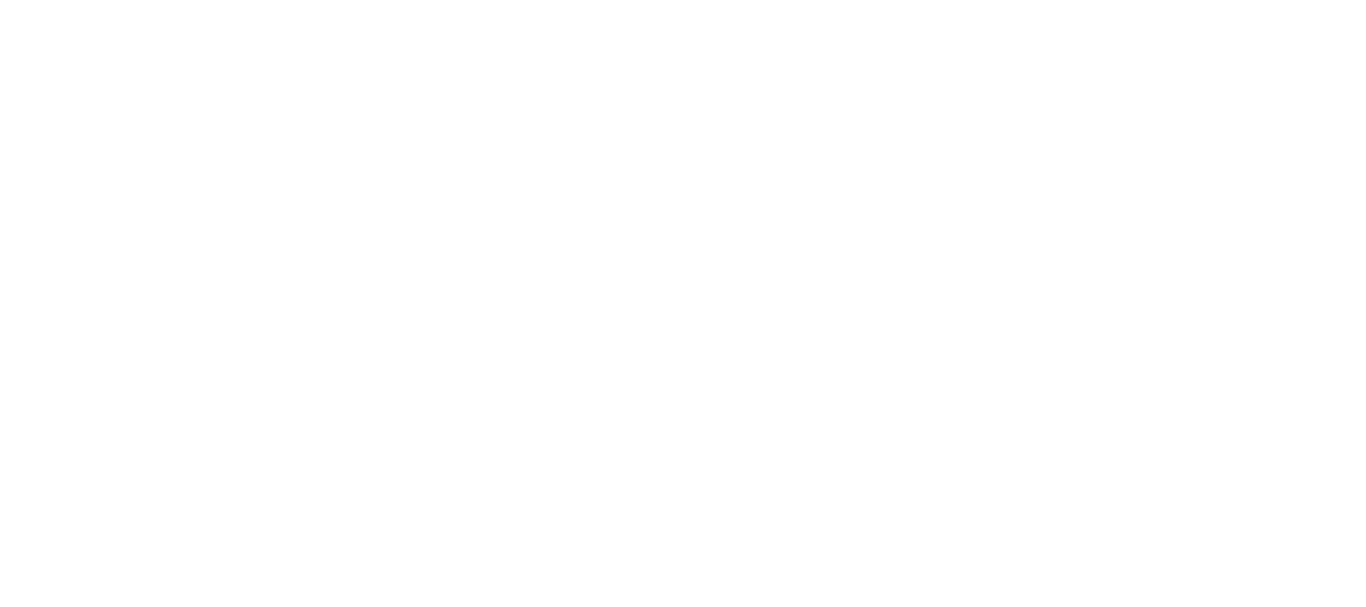scroll, scrollTop: 0, scrollLeft: 0, axis: both 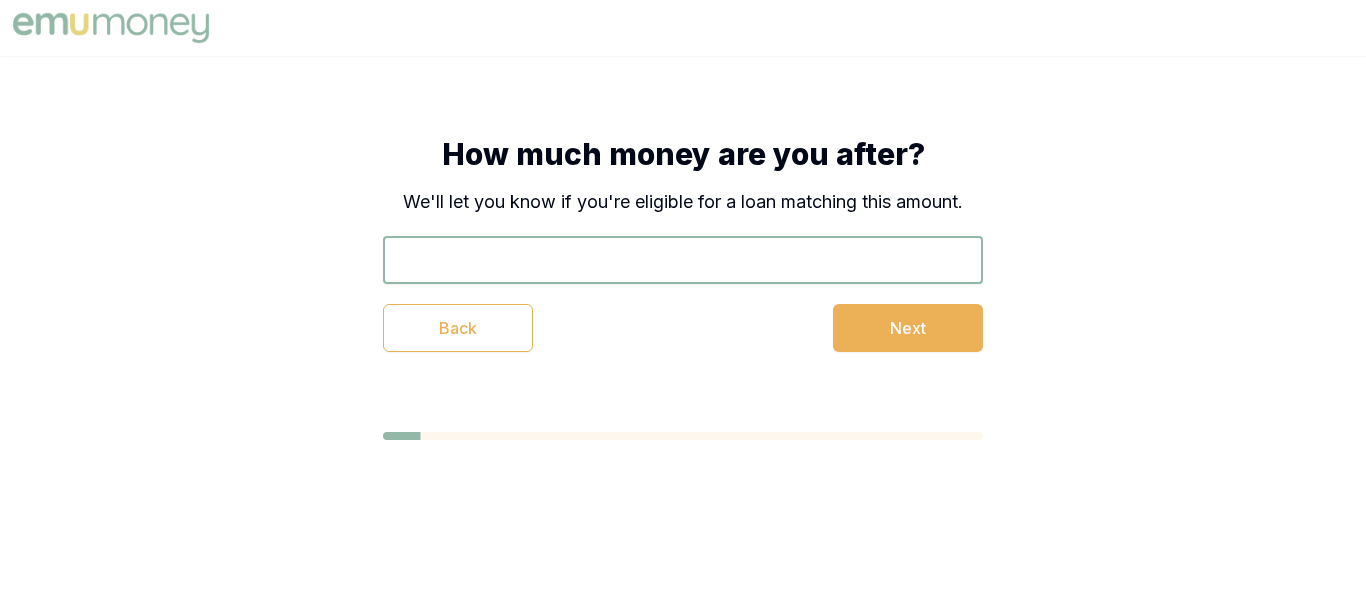 click at bounding box center [683, 260] 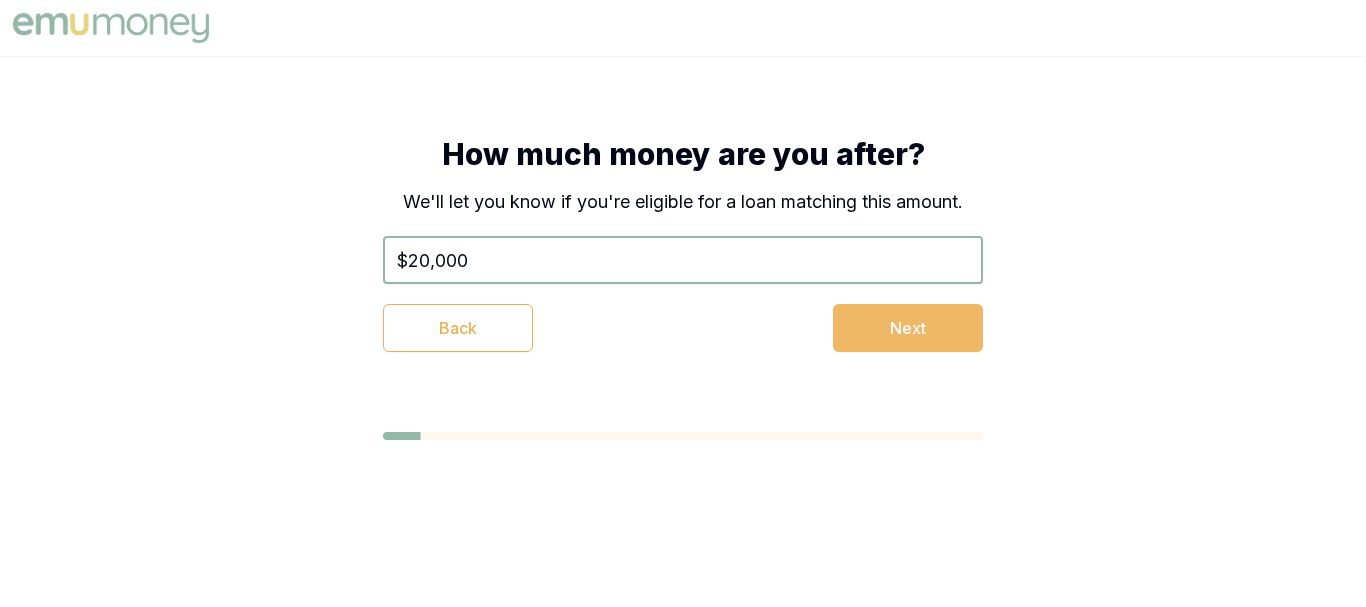 type on "$20,000" 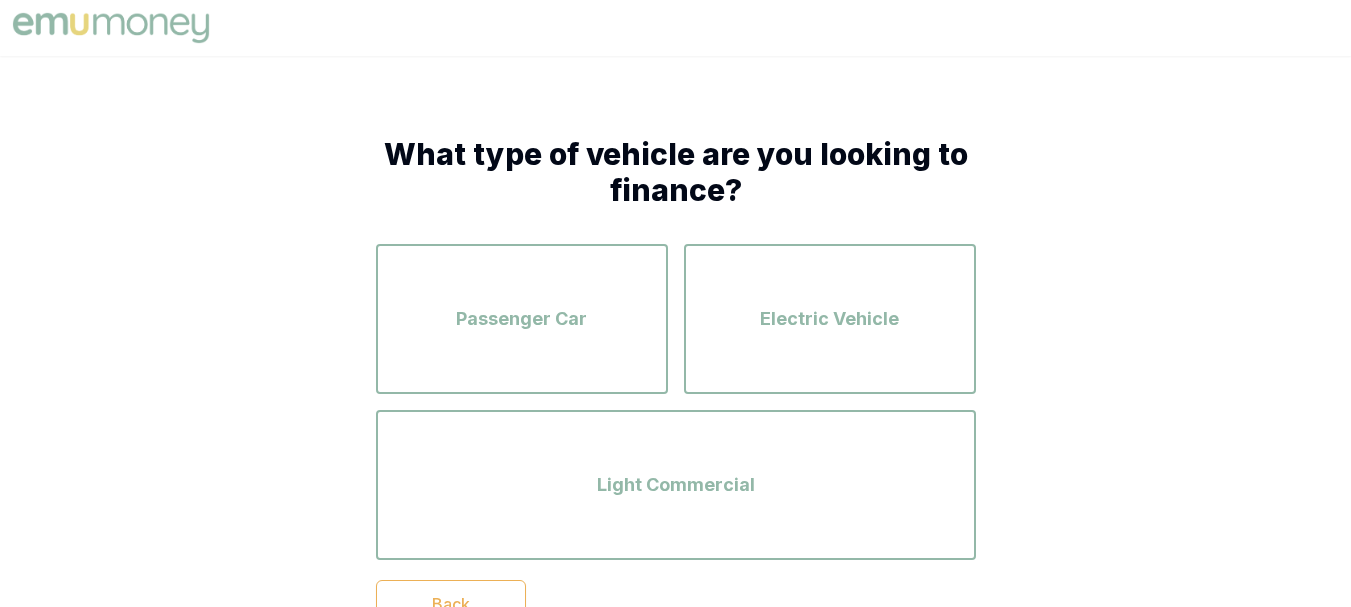 click on "Passenger Car Electric Vehicle Light Commercial" at bounding box center (676, 402) 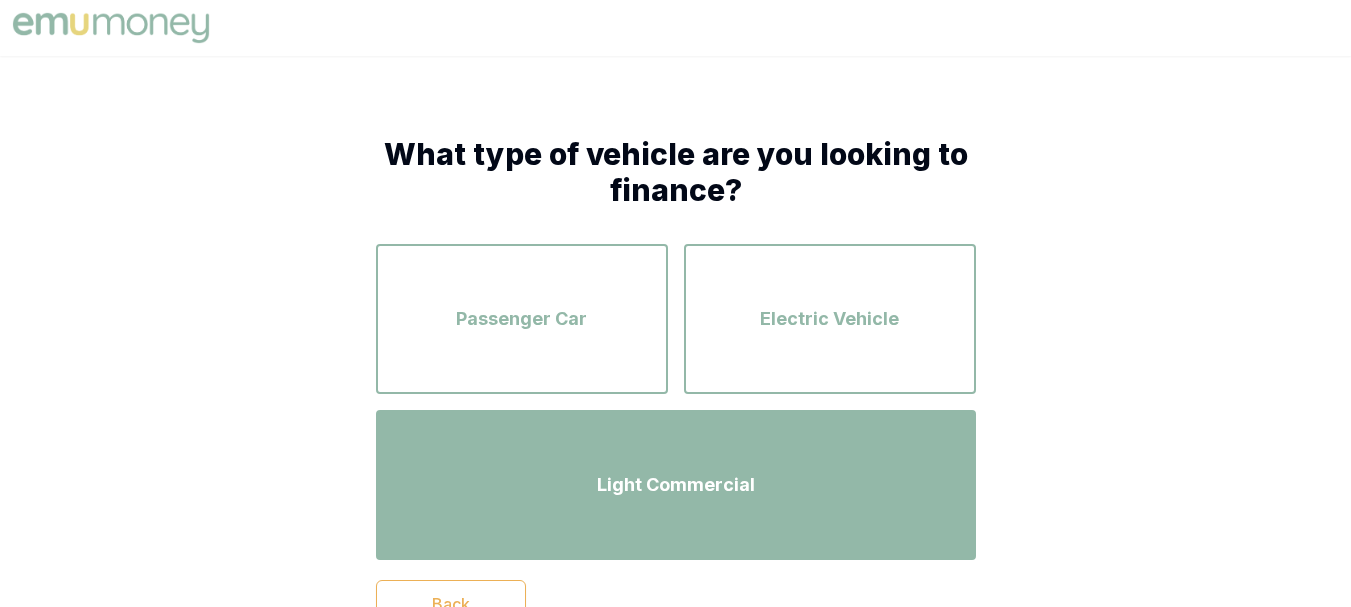 click on "Light Commercial" at bounding box center [676, 485] 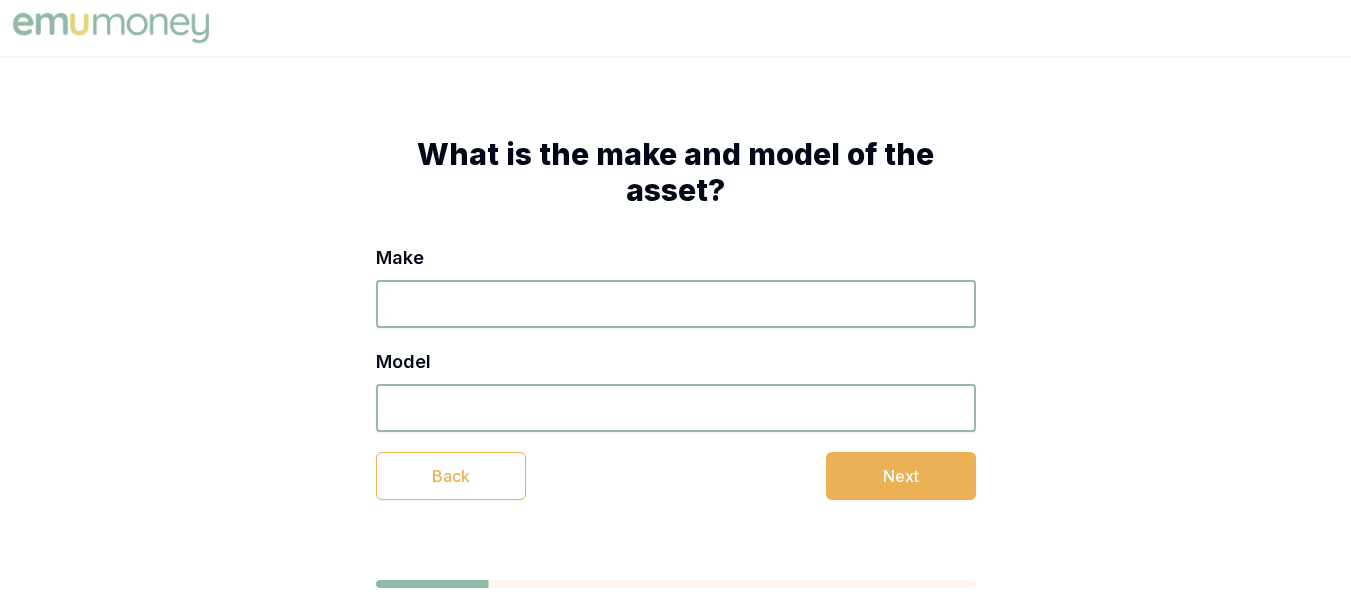 scroll, scrollTop: 61, scrollLeft: 0, axis: vertical 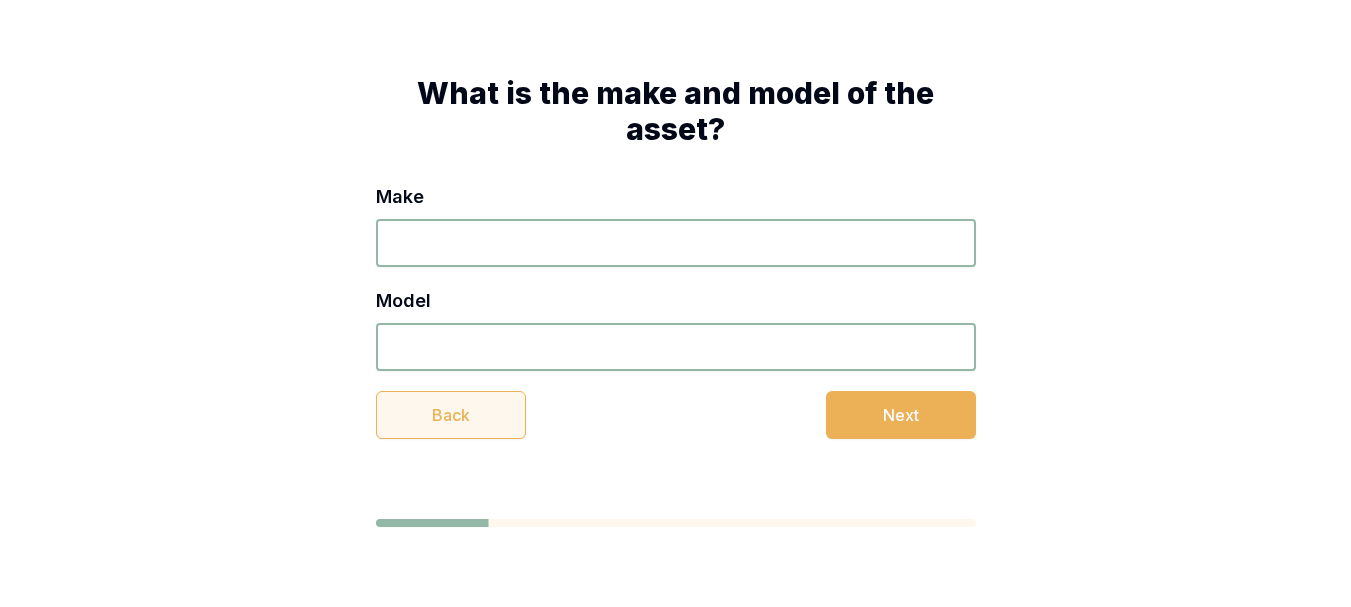 click on "Back" at bounding box center [451, 415] 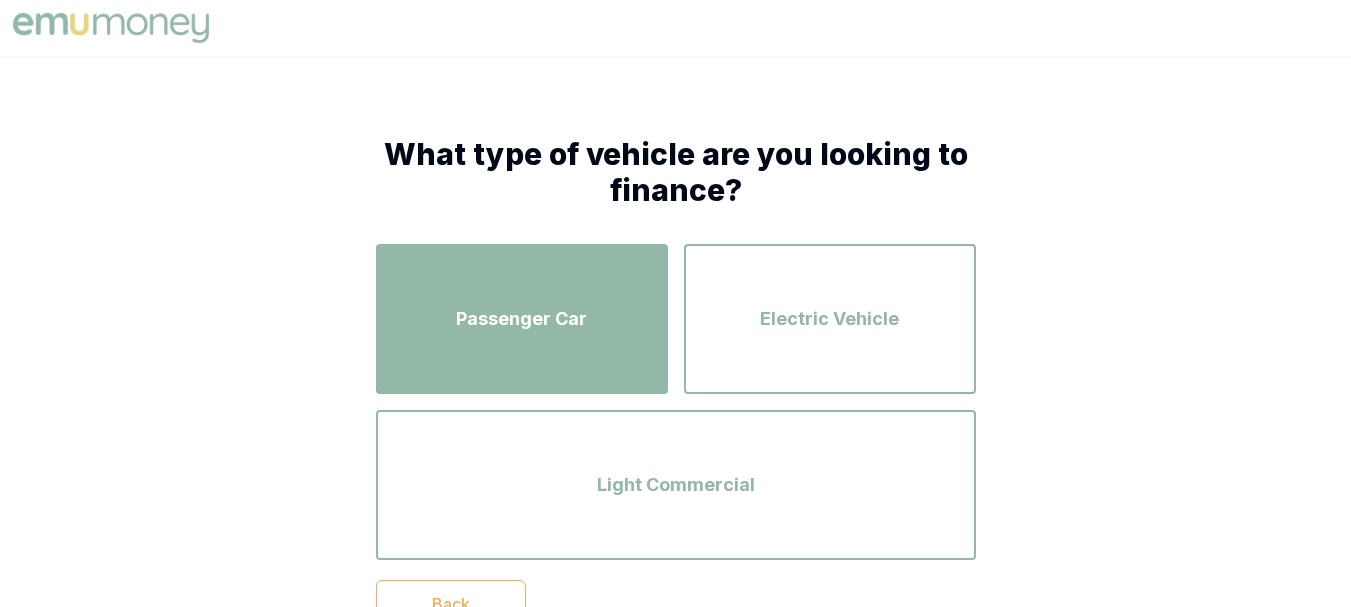 scroll, scrollTop: 189, scrollLeft: 0, axis: vertical 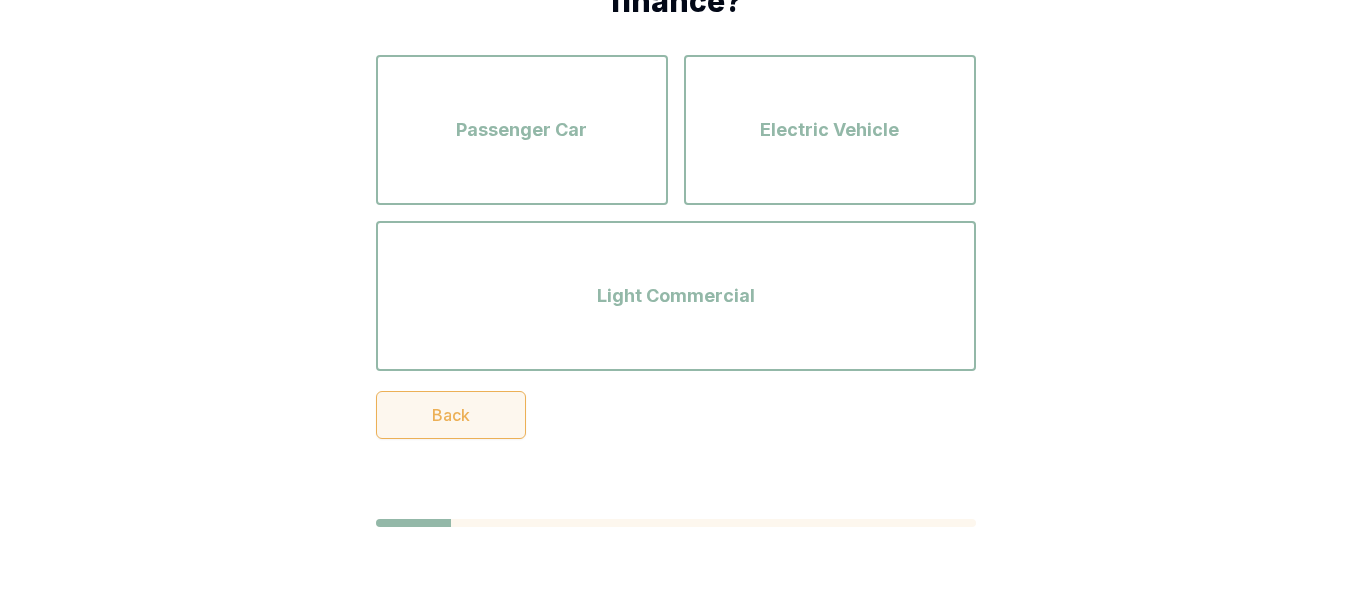 click on "Back" at bounding box center [451, 415] 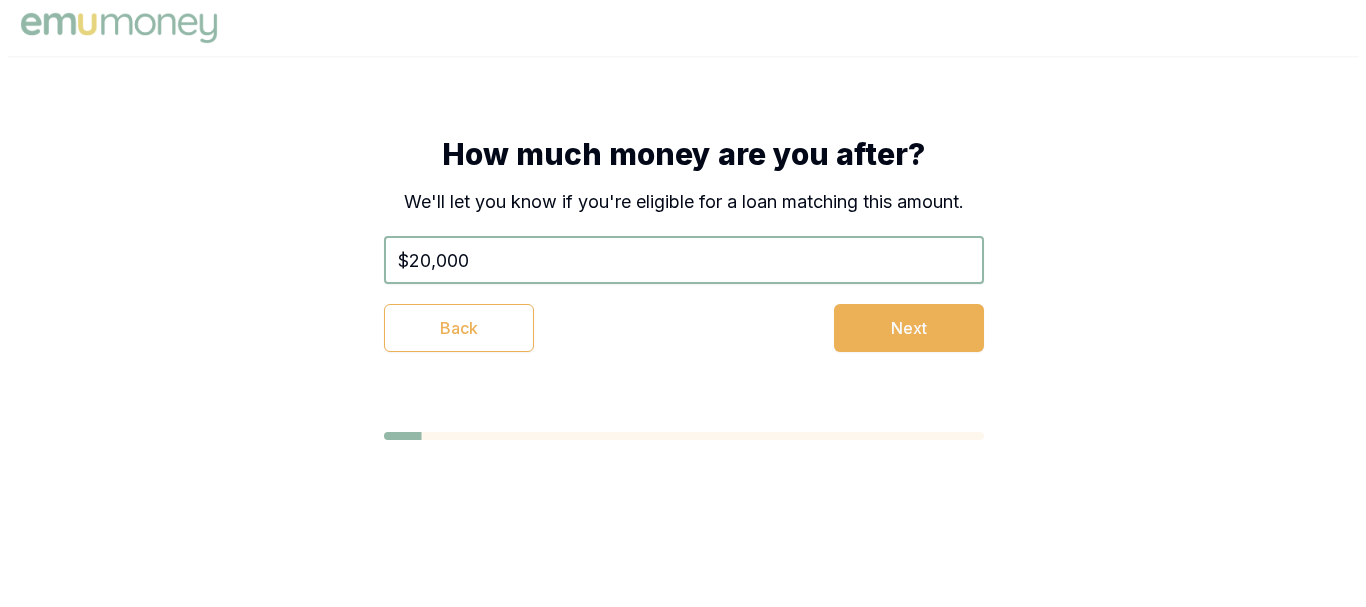 scroll, scrollTop: 0, scrollLeft: 0, axis: both 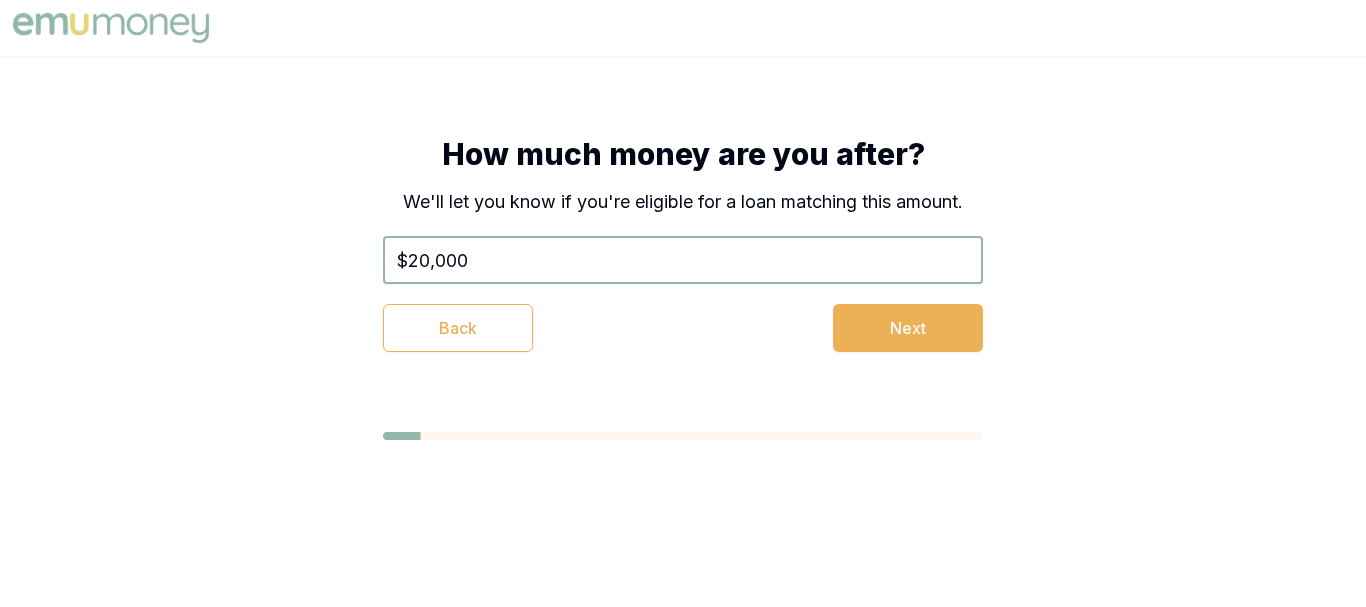 click on "$20,000 Back Next" at bounding box center (683, 294) 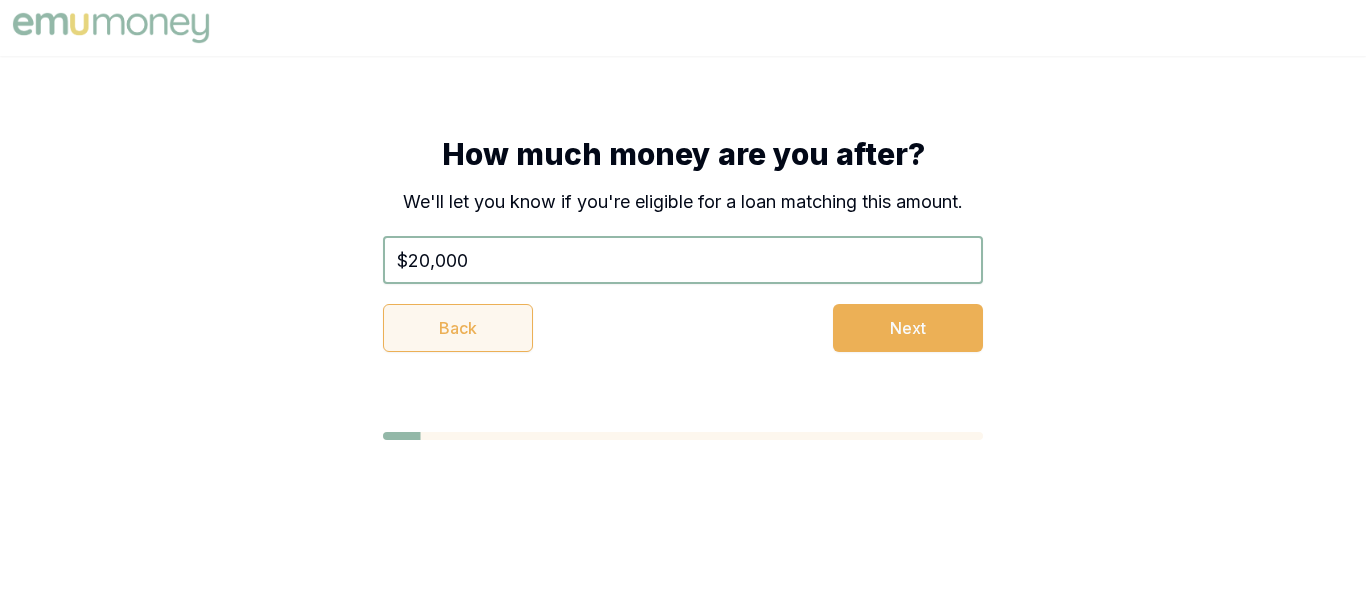 click on "Back" at bounding box center [458, 328] 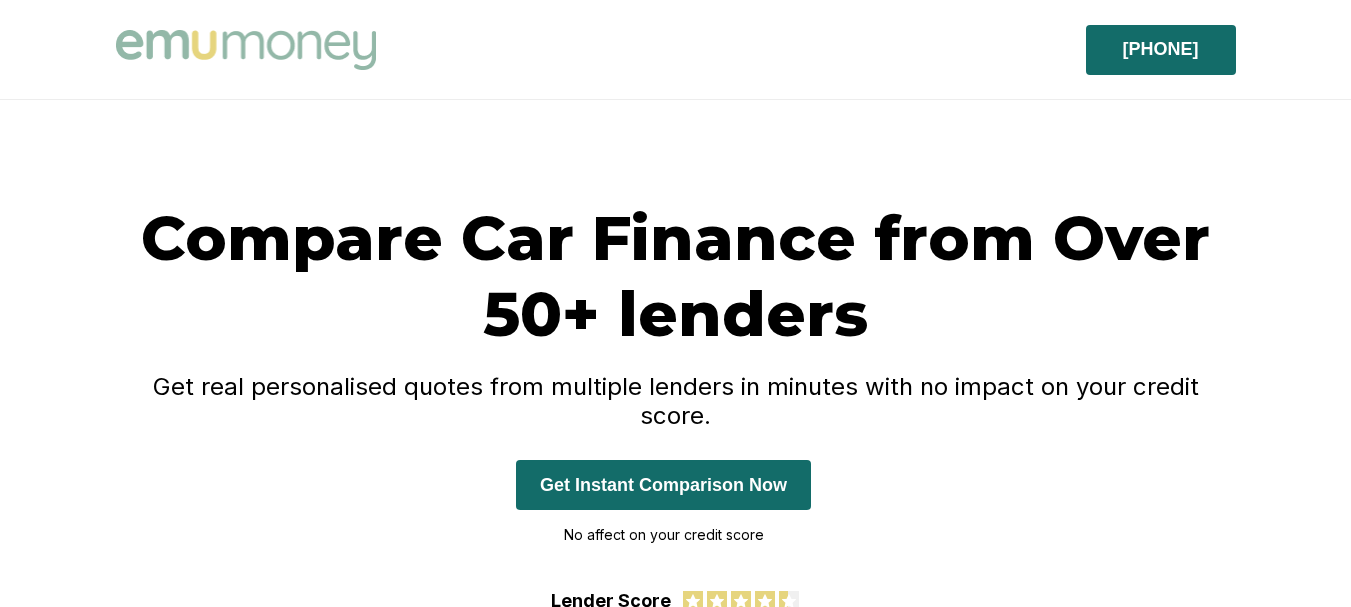 scroll, scrollTop: 0, scrollLeft: 0, axis: both 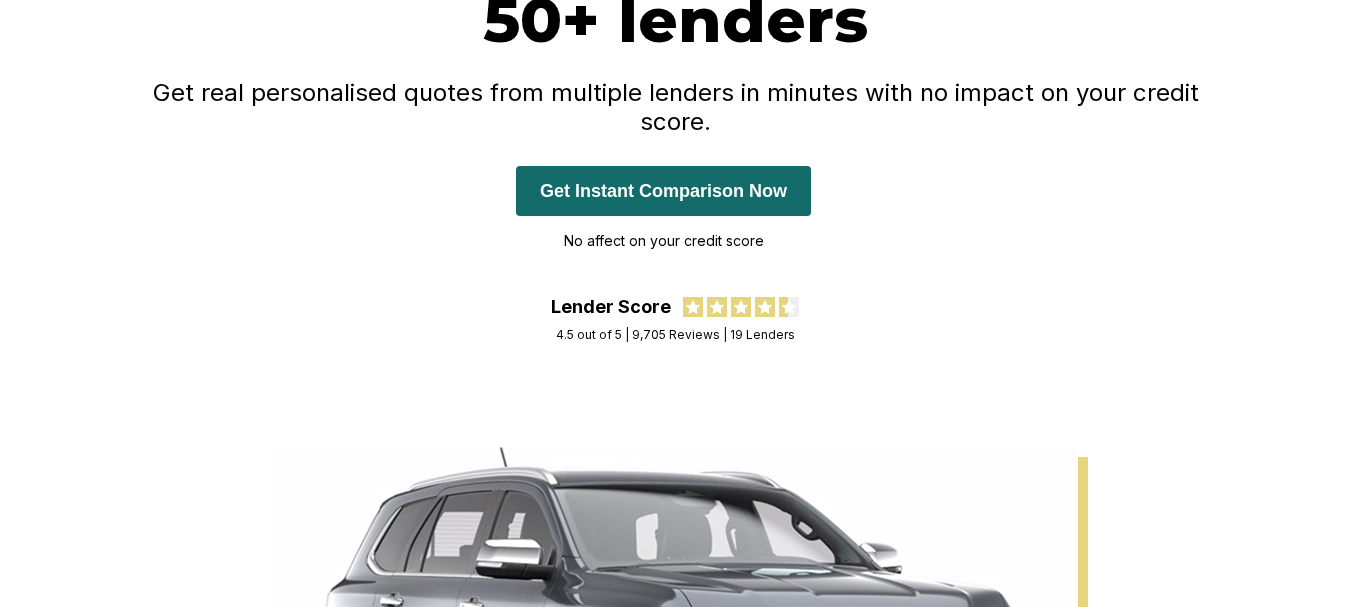 click on "Get Instant Comparison Now" at bounding box center (663, 191) 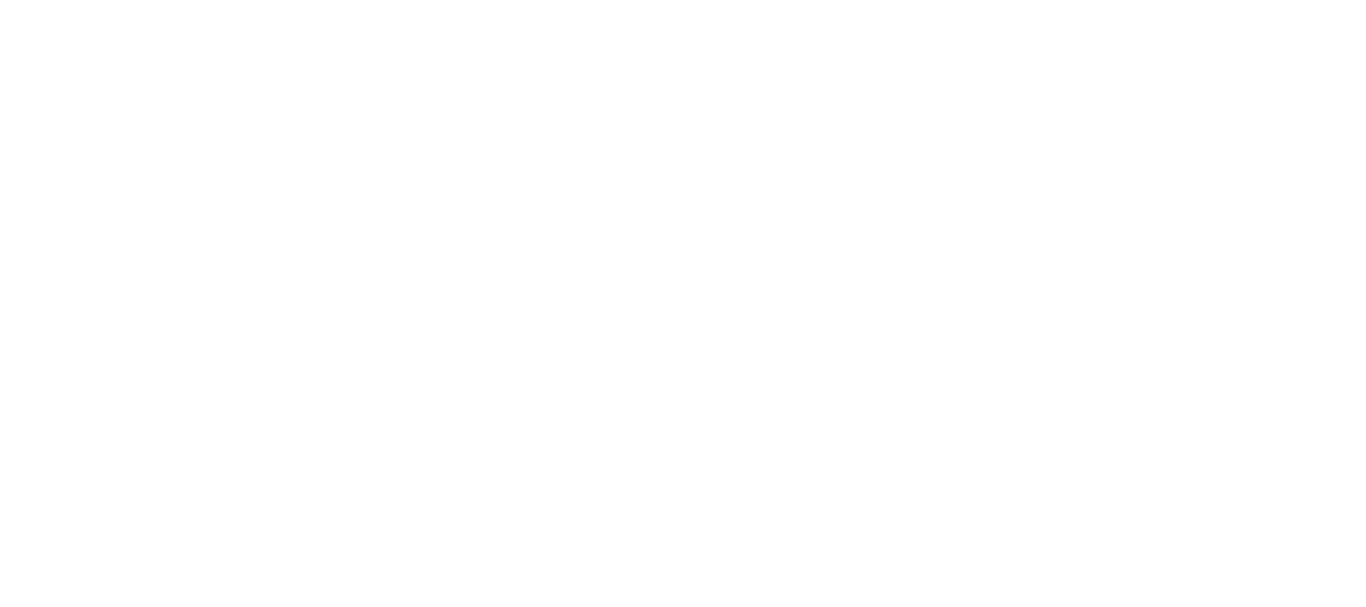 scroll, scrollTop: 0, scrollLeft: 0, axis: both 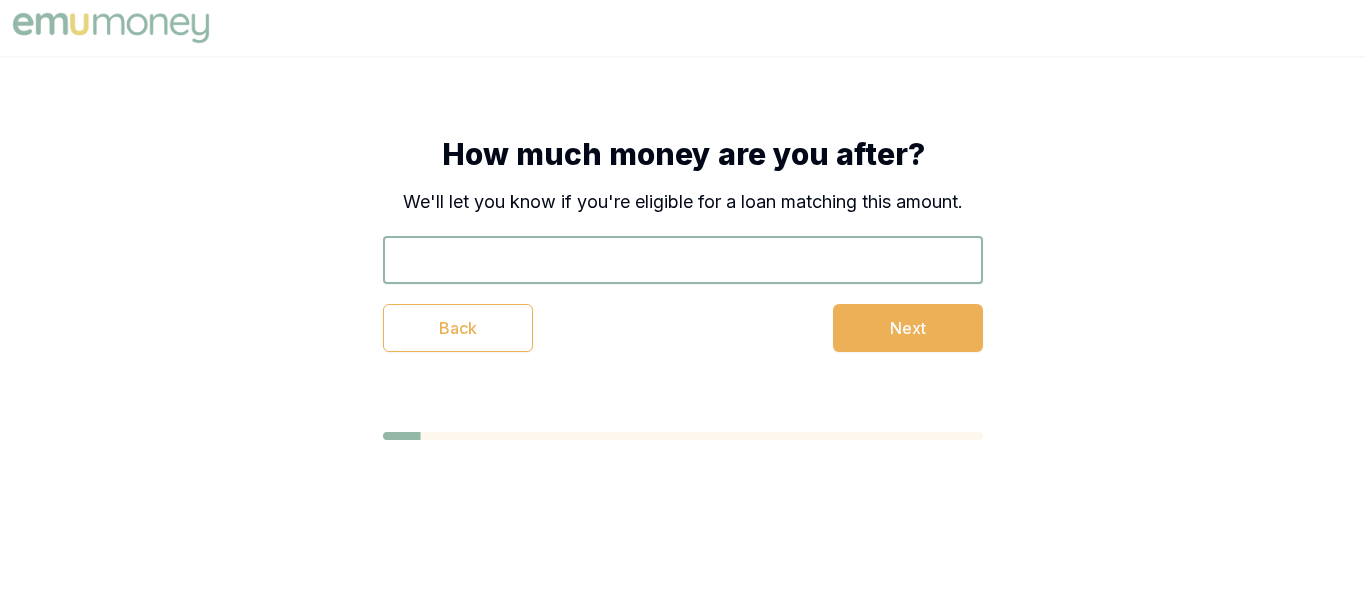 click at bounding box center [683, 260] 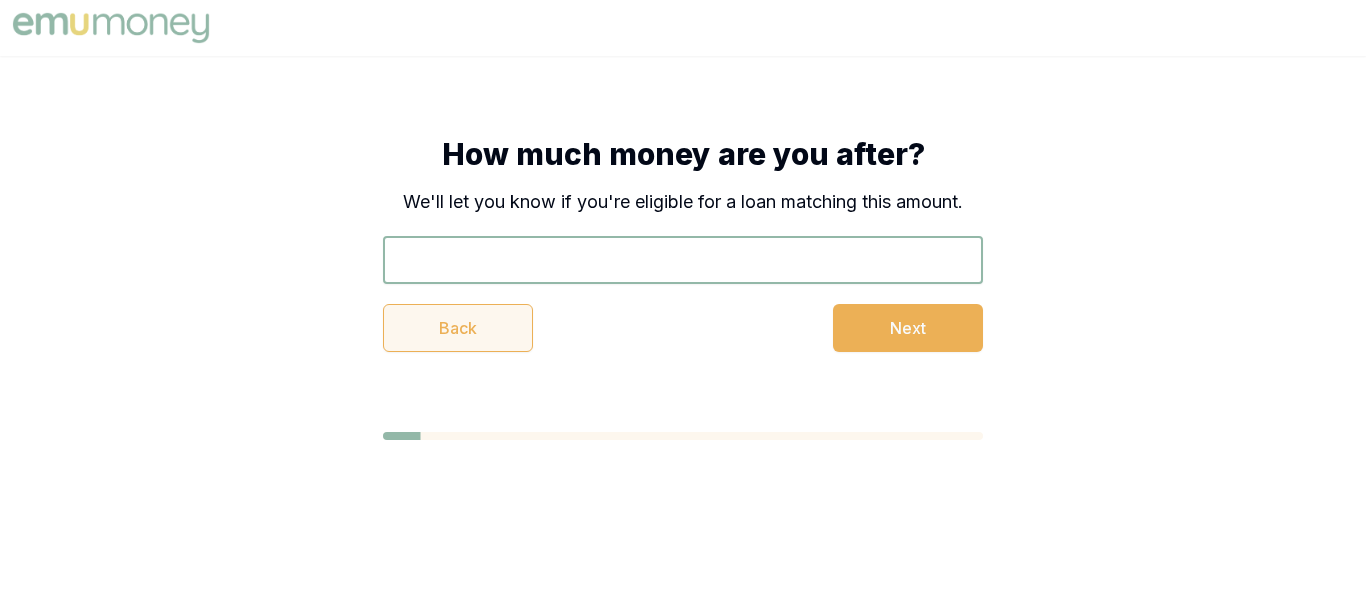 click on "Back" at bounding box center [458, 328] 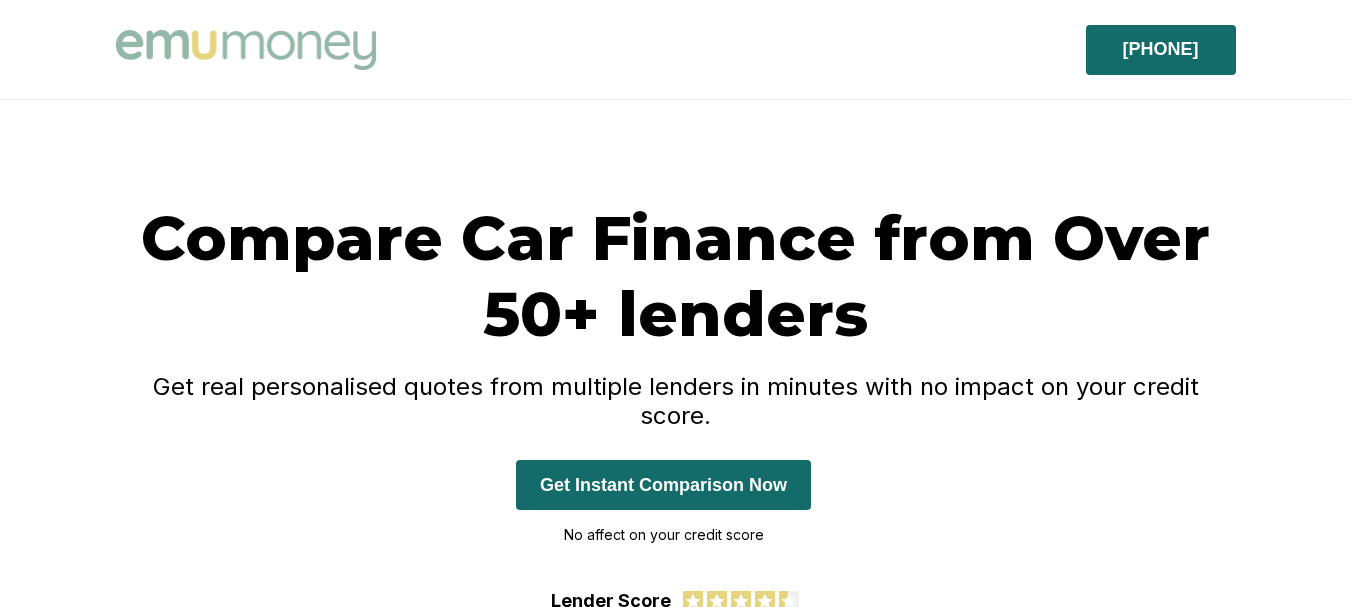 scroll, scrollTop: 0, scrollLeft: 0, axis: both 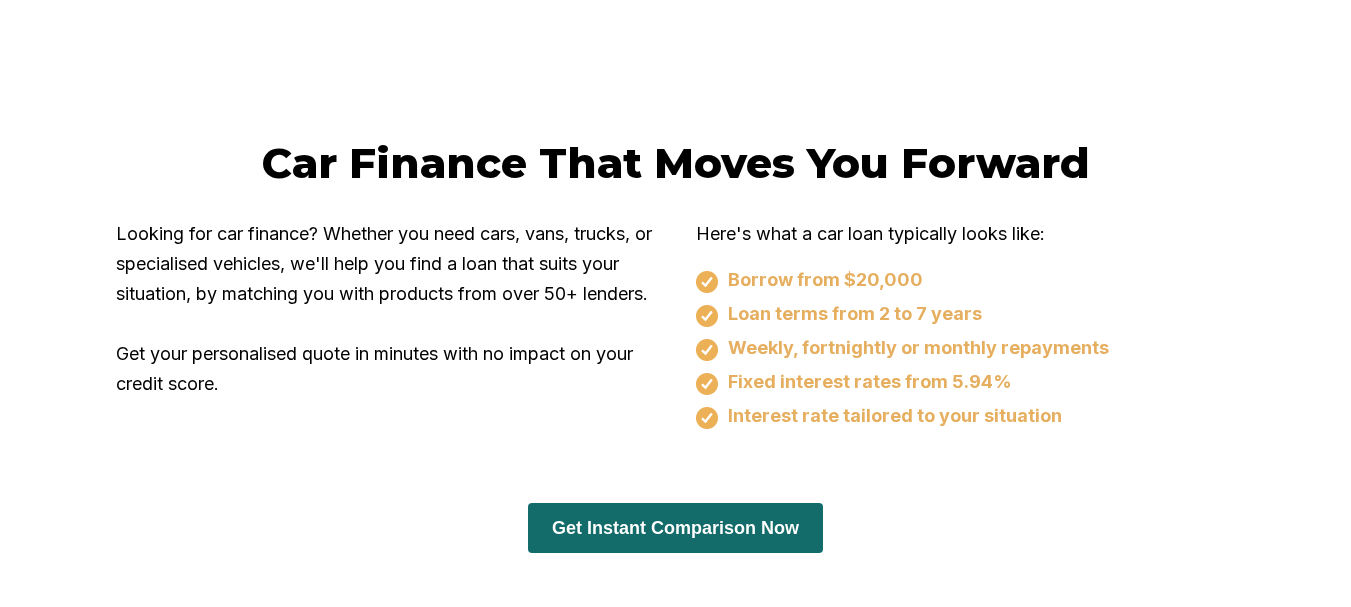 click on "Borrow from $20,000" at bounding box center (966, 281) 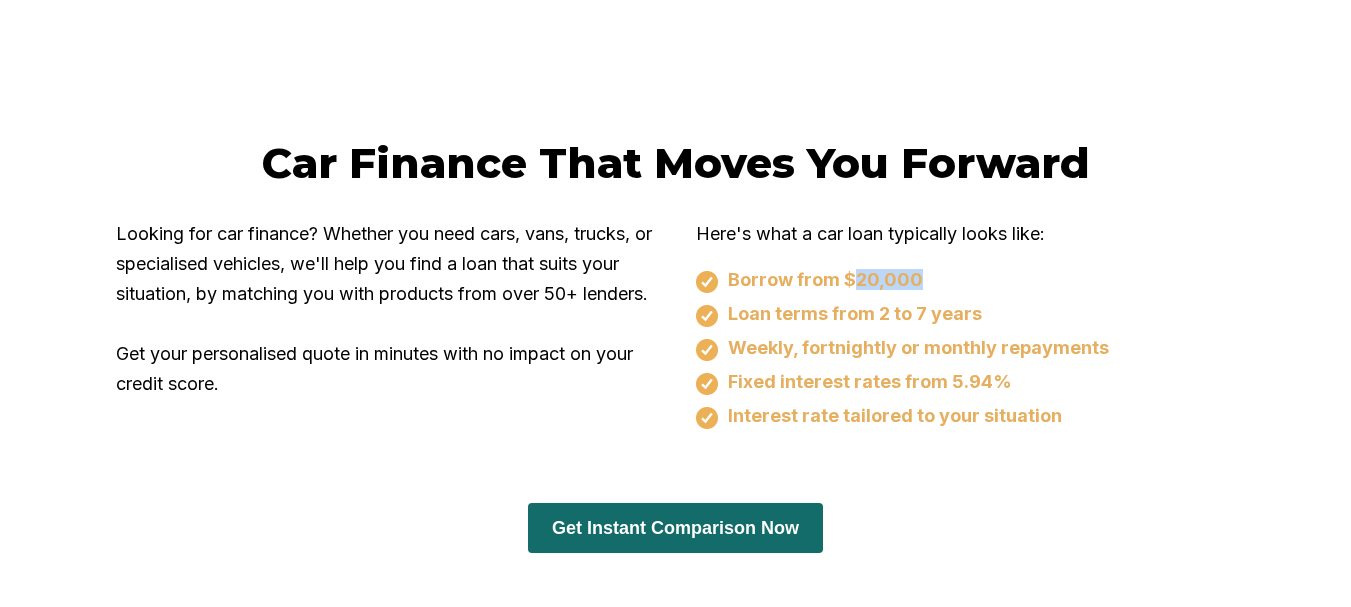 click on "Borrow from $20,000" at bounding box center (966, 281) 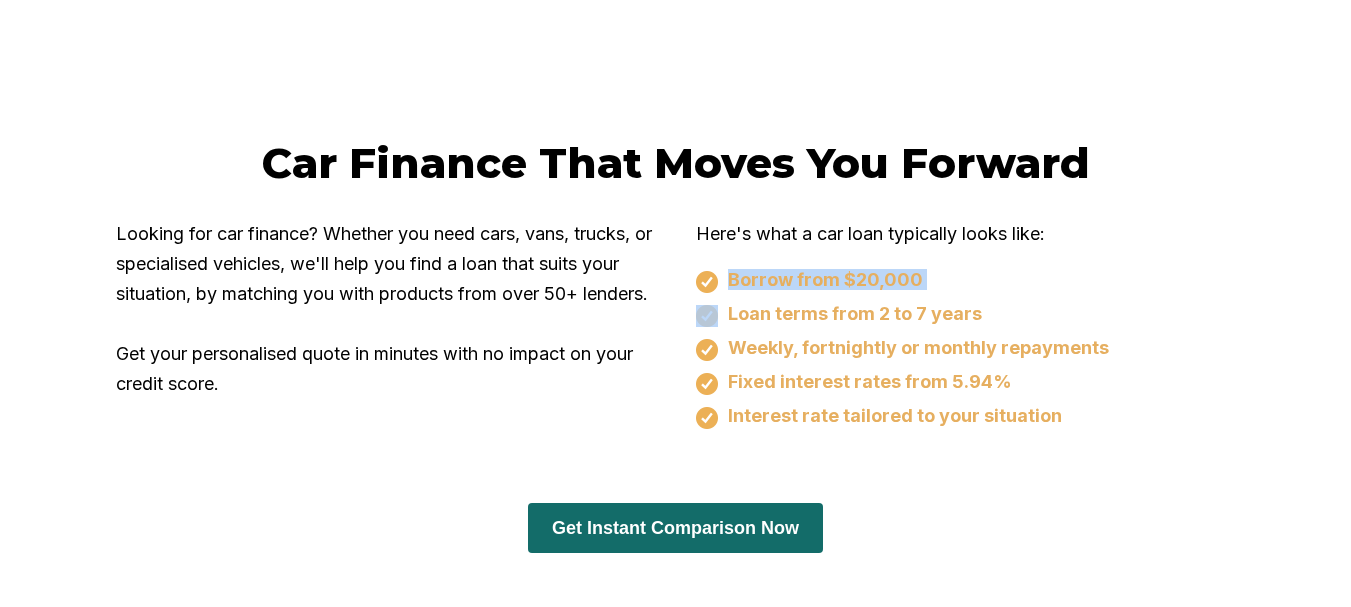 click on "Borrow from $20,000" at bounding box center [966, 281] 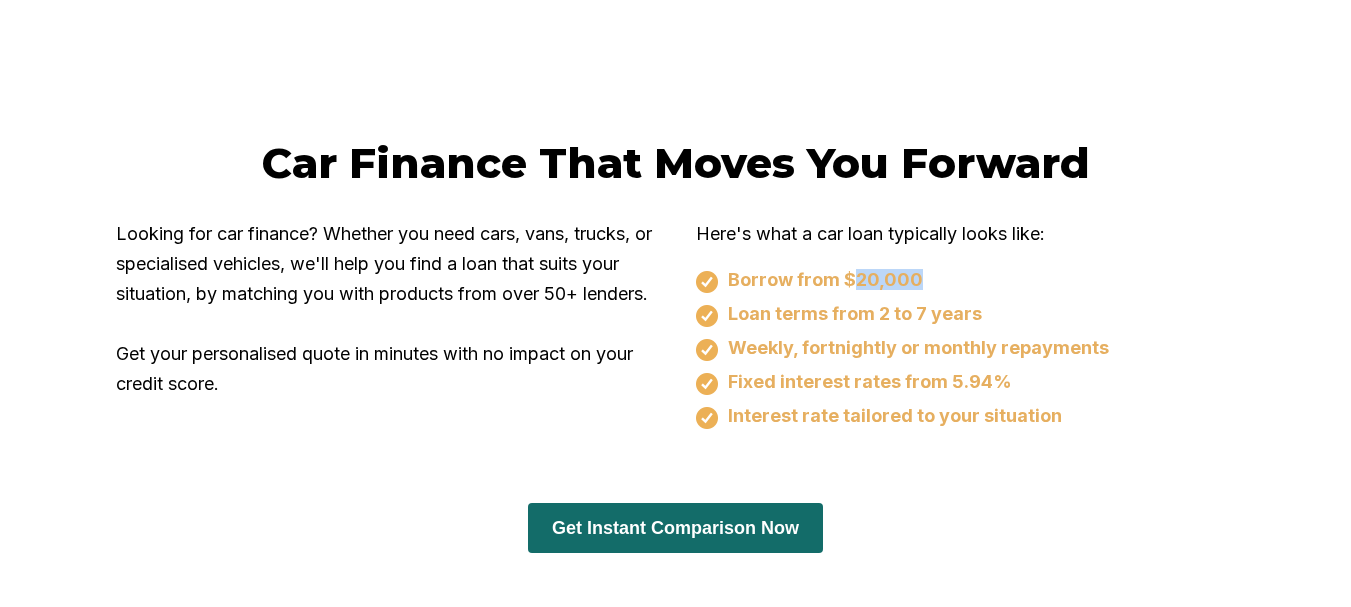 click on "Borrow from $20,000" at bounding box center (966, 281) 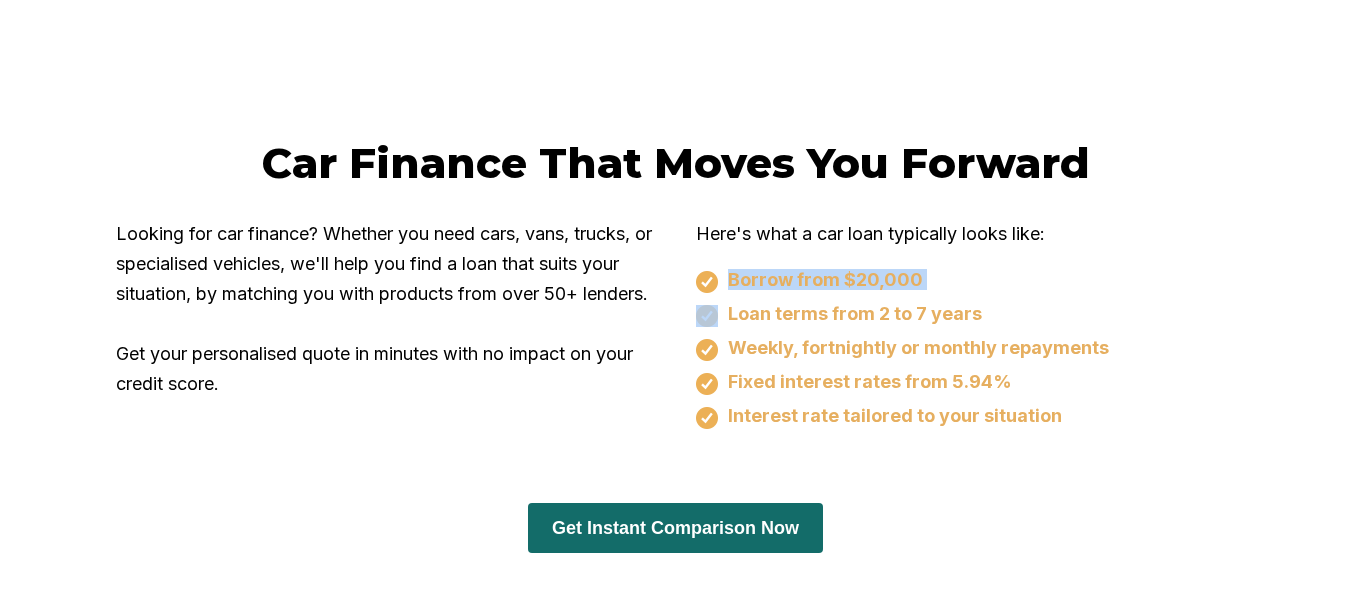 click on "Borrow from $20,000" at bounding box center [966, 281] 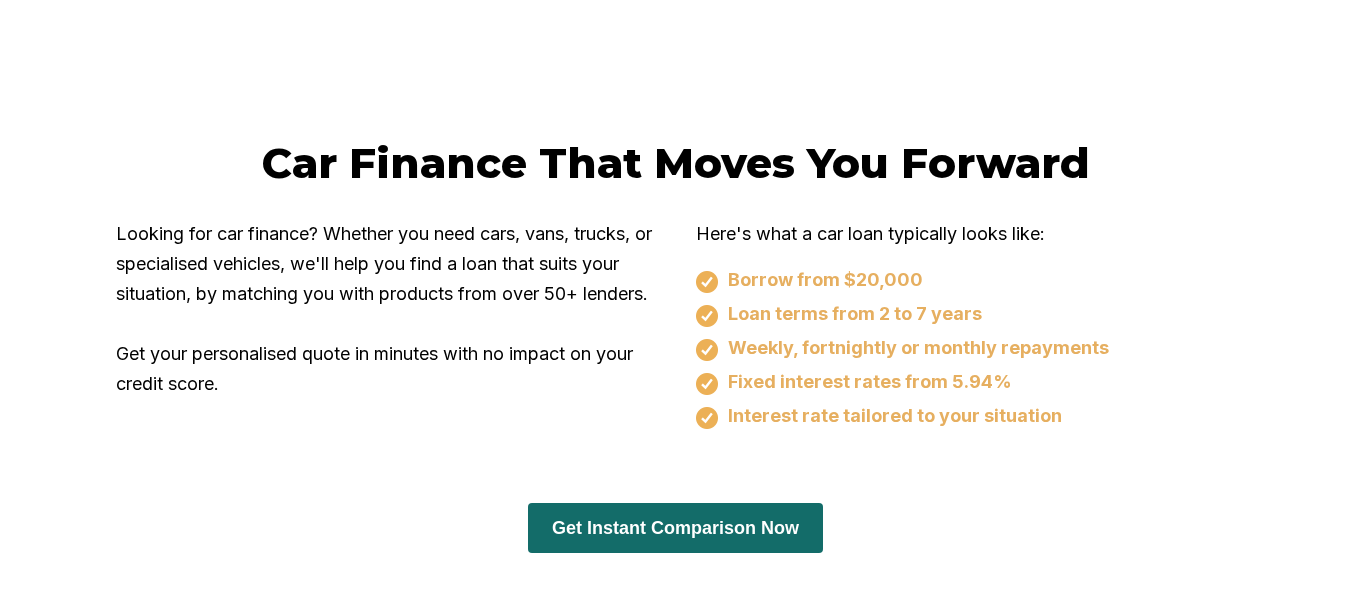 click on "Fixed interest rates from 5.94%" at bounding box center (966, 383) 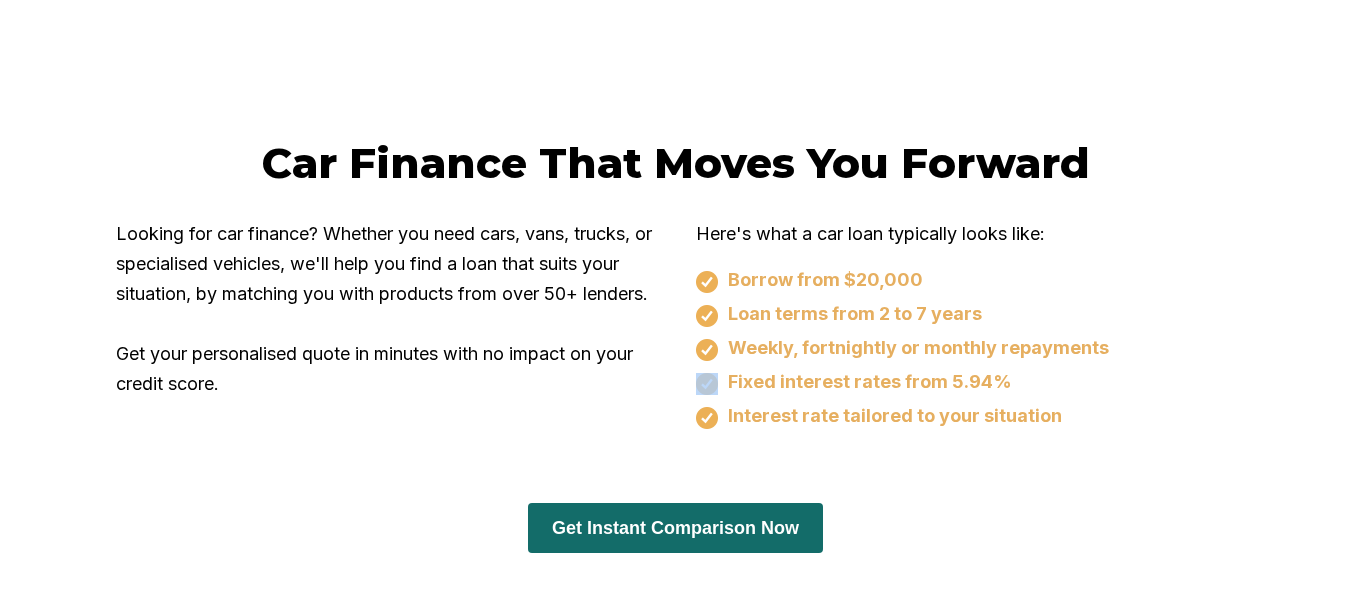 click on "Fixed interest rates from 5.94%" at bounding box center [966, 383] 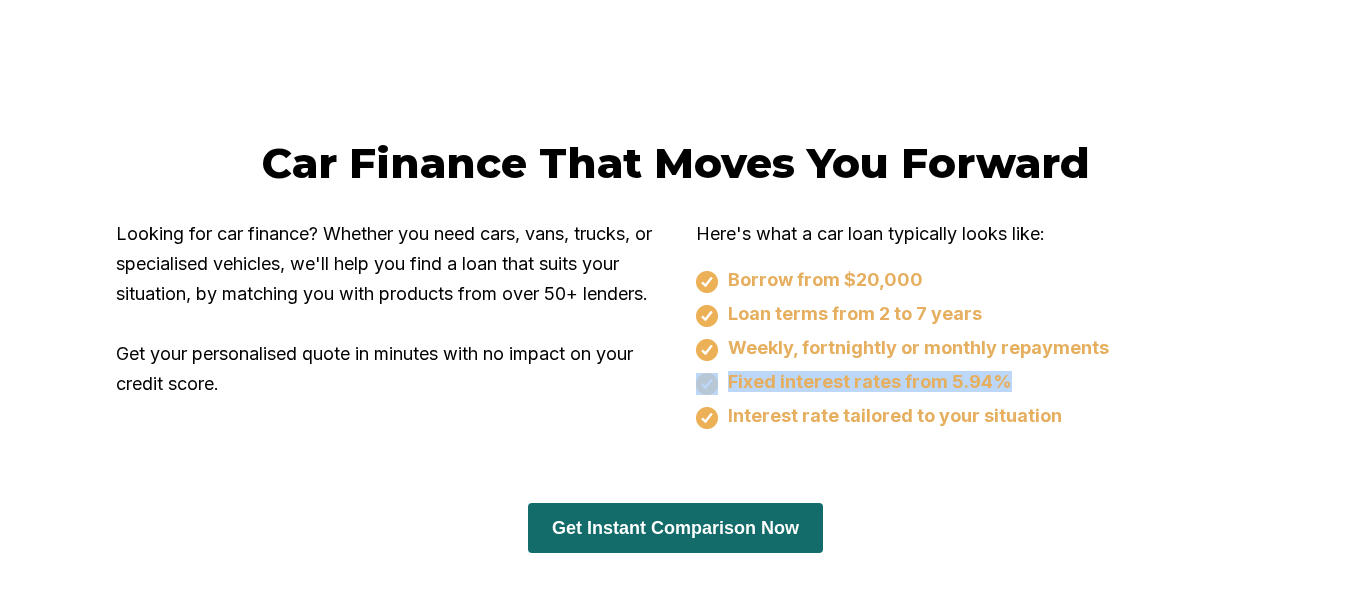 click on "Fixed interest rates from 5.94%" at bounding box center (966, 383) 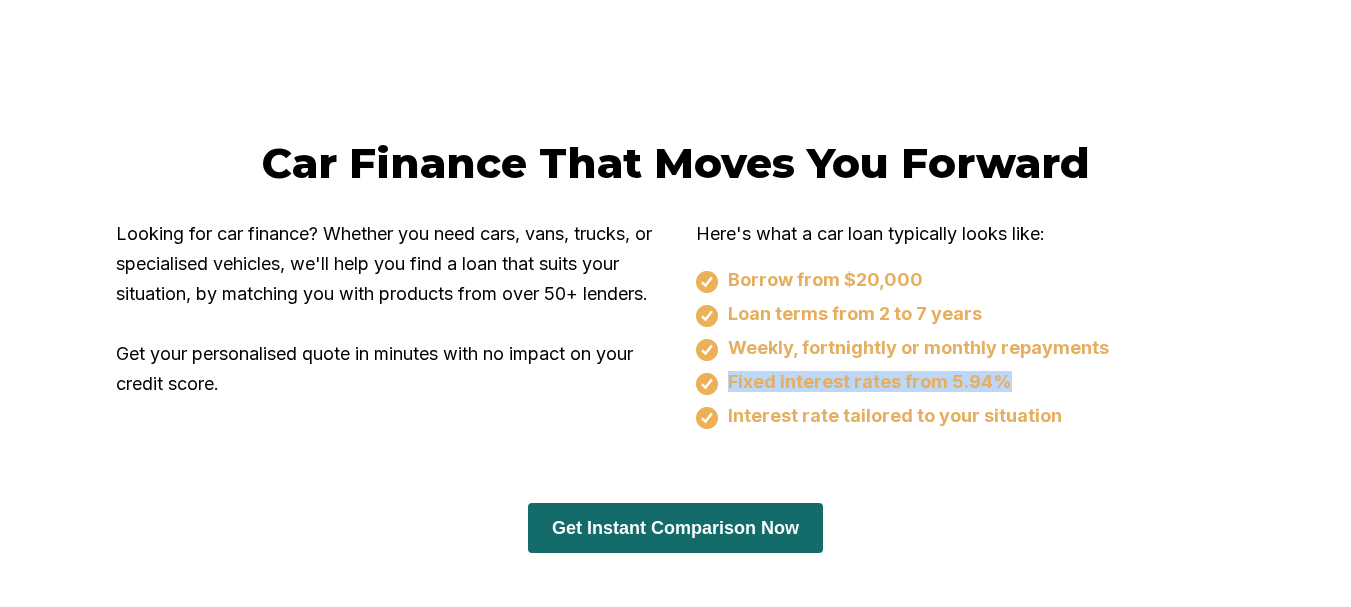 drag, startPoint x: 1007, startPoint y: 353, endPoint x: 738, endPoint y: 352, distance: 269.00186 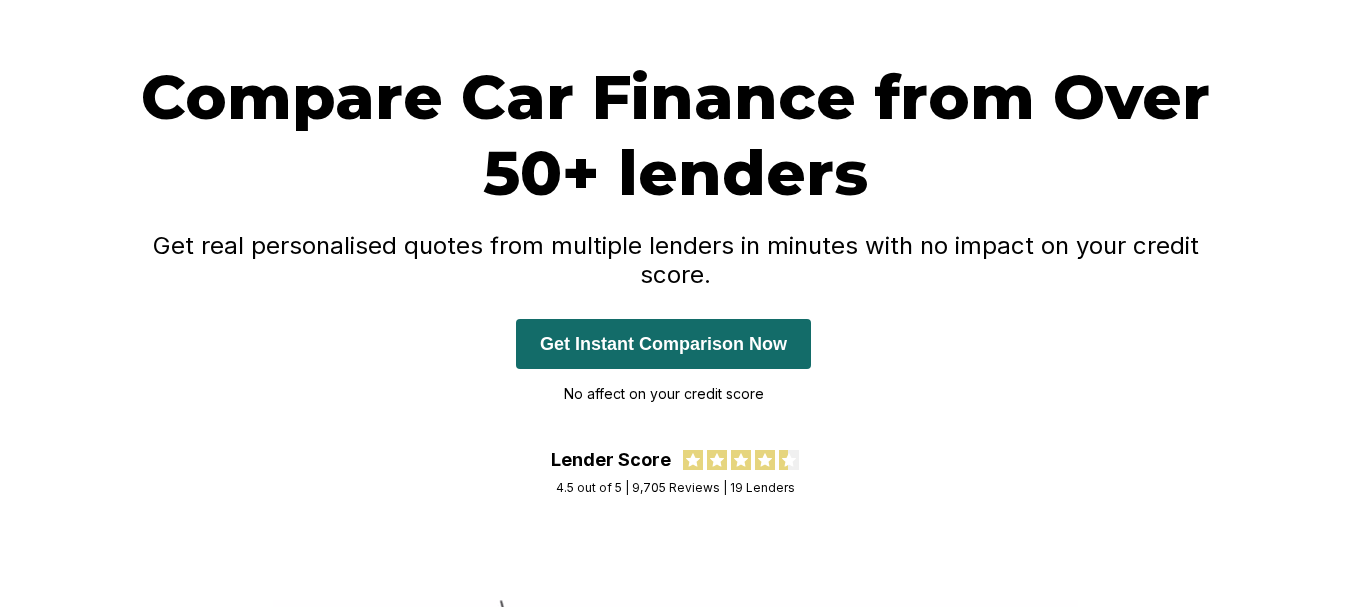 scroll, scrollTop: 157, scrollLeft: 0, axis: vertical 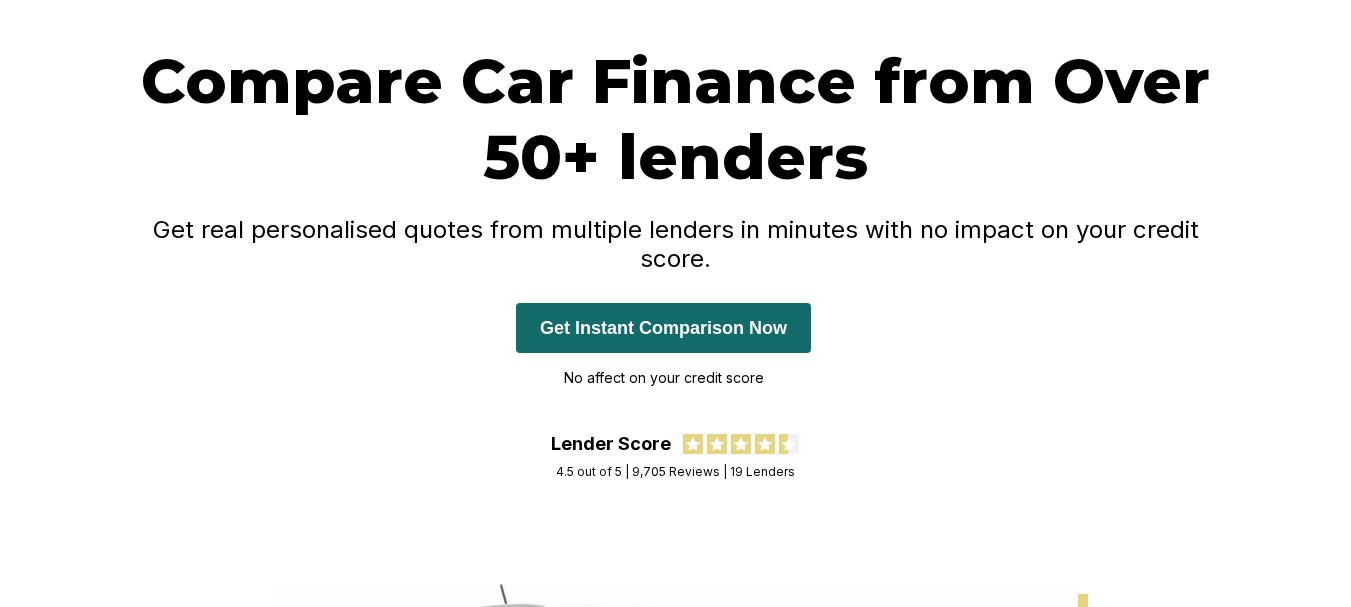 click on "Compare Car Finance from Over 50+ lenders" at bounding box center [676, 119] 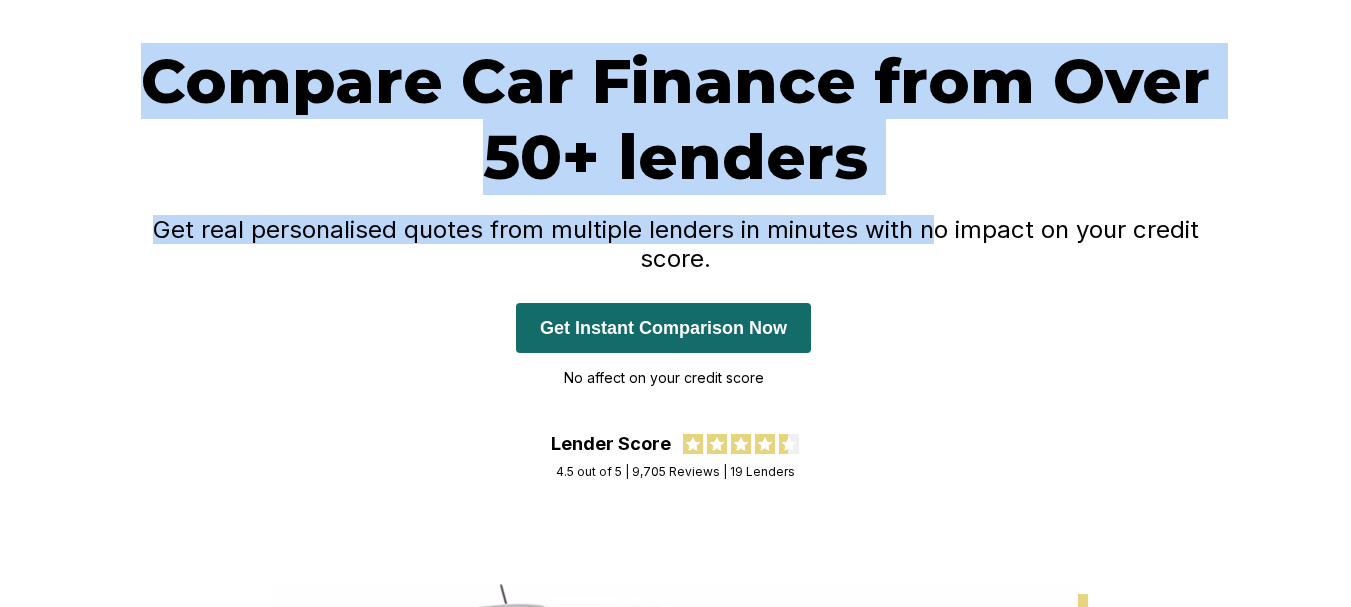 drag, startPoint x: 159, startPoint y: 70, endPoint x: 897, endPoint y: 228, distance: 754.7238 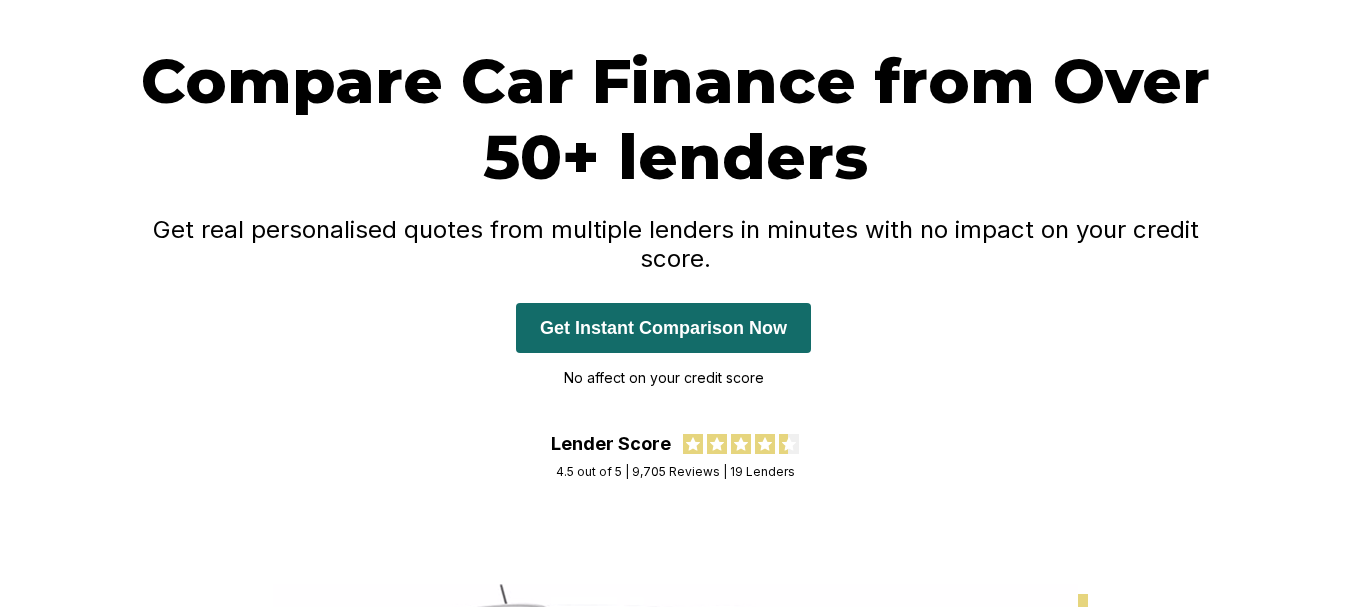 click on "Compare Car Finance from Over 50+ lenders Get real personalised quotes from multiple lenders in minutes with no impact on your credit score. Get Instant Comparison Now No affect on your credit score" at bounding box center [676, 238] 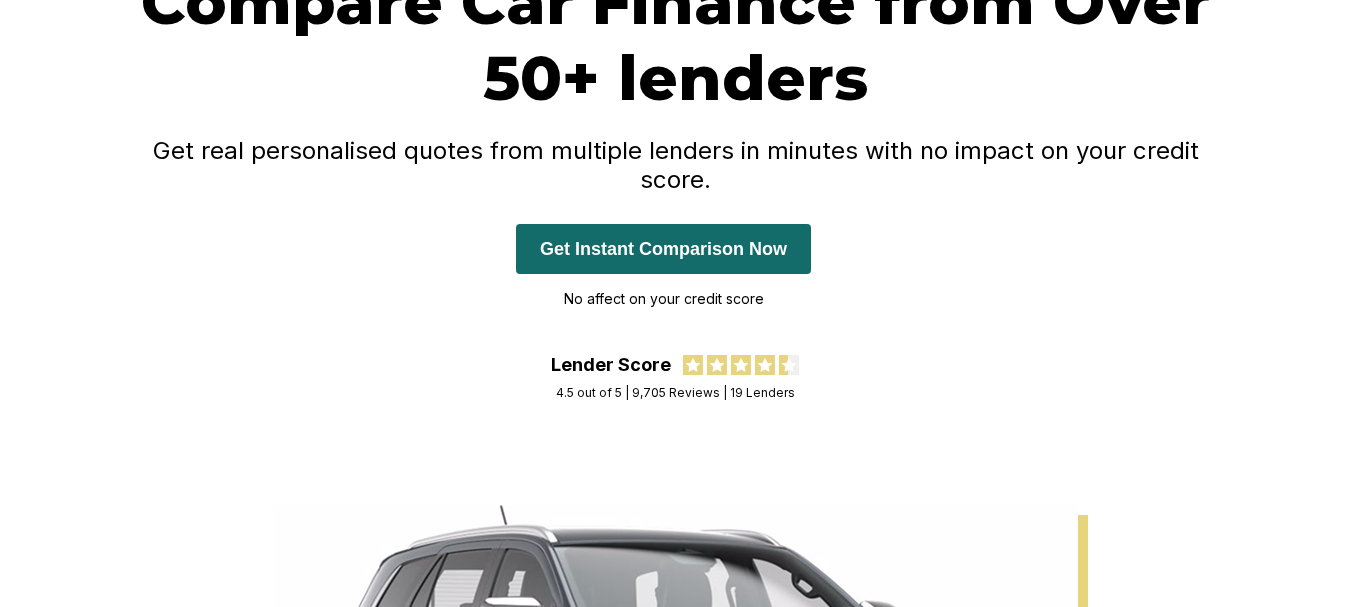 scroll, scrollTop: 0, scrollLeft: 0, axis: both 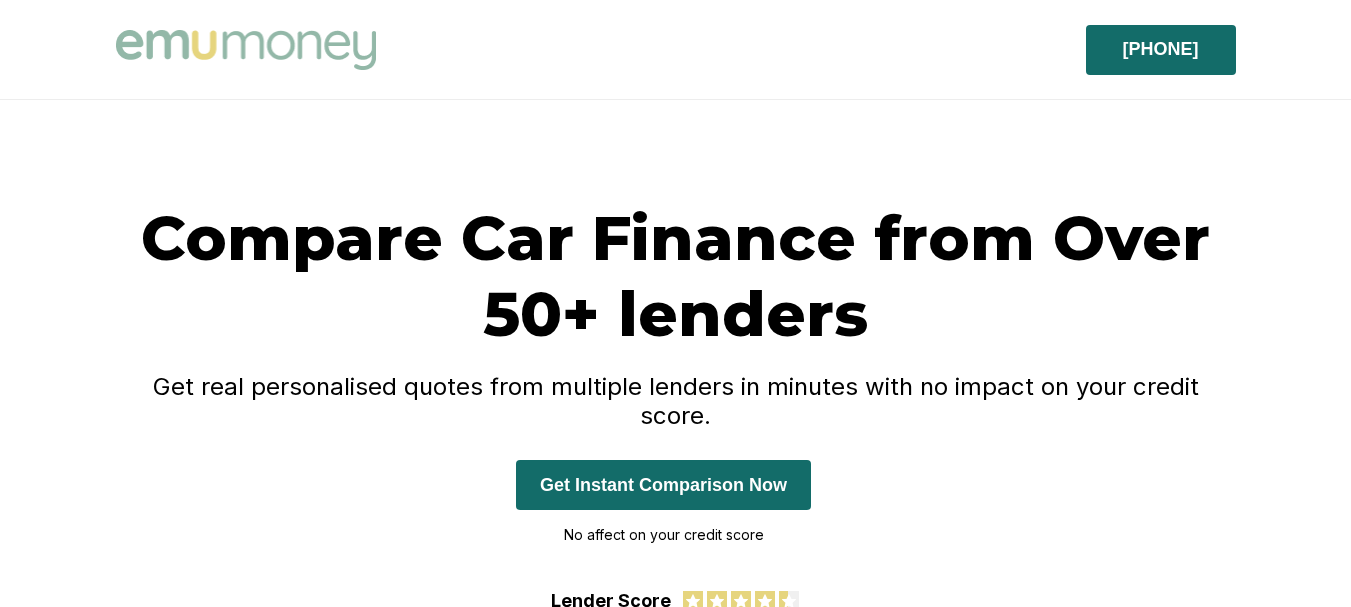 click on "Get Instant Comparison Now" at bounding box center [663, 485] 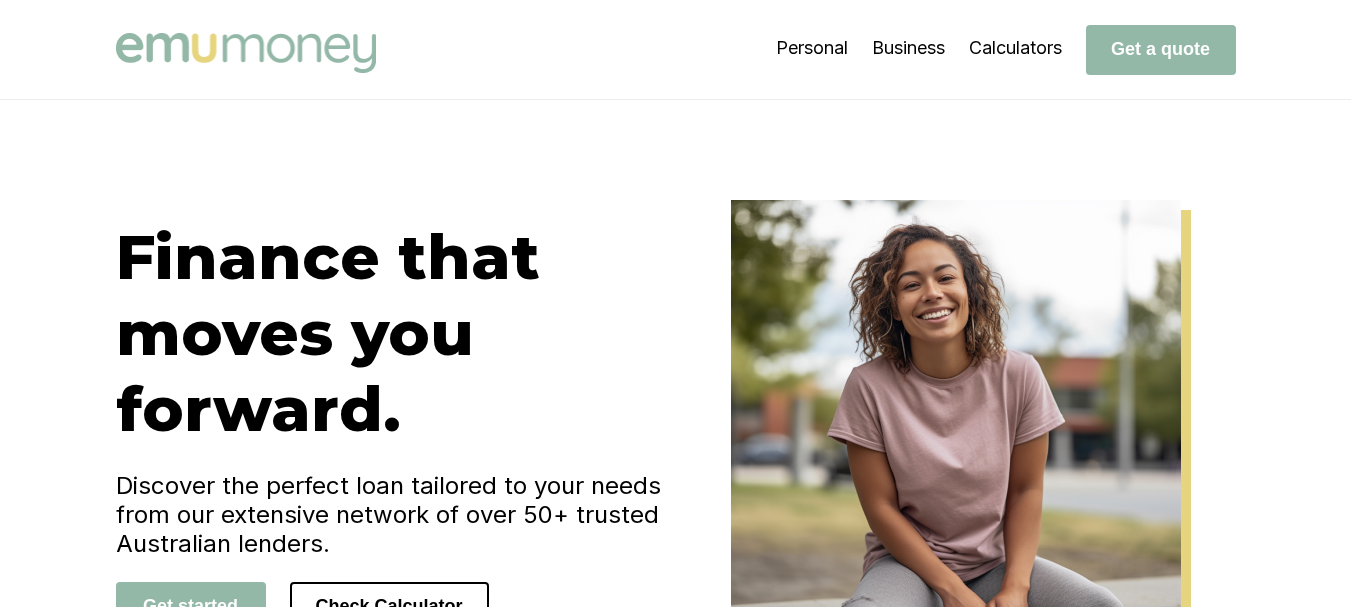 scroll, scrollTop: 0, scrollLeft: 0, axis: both 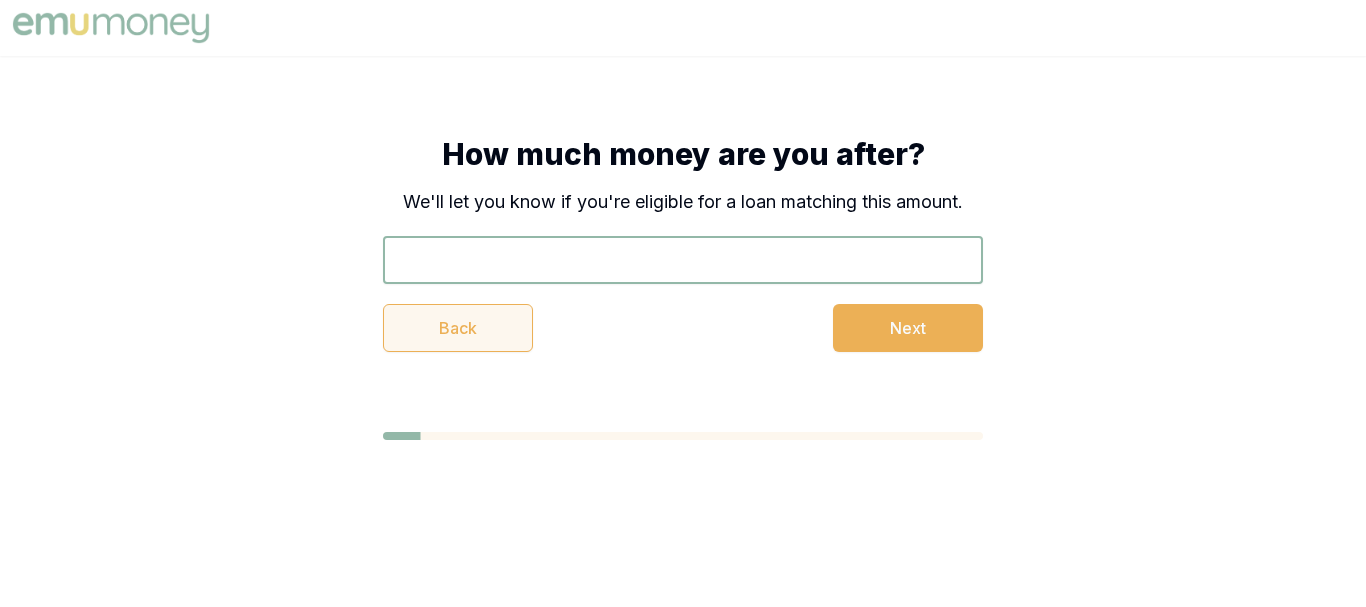 click on "Back" at bounding box center [458, 328] 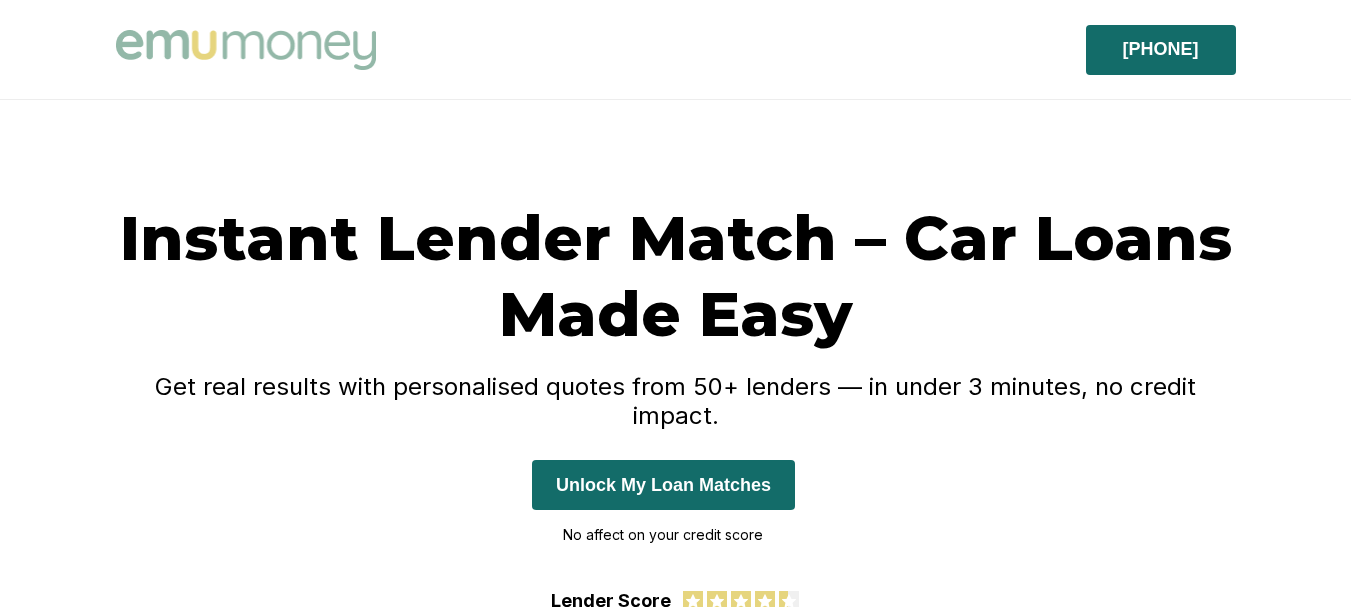 scroll, scrollTop: 1851, scrollLeft: 0, axis: vertical 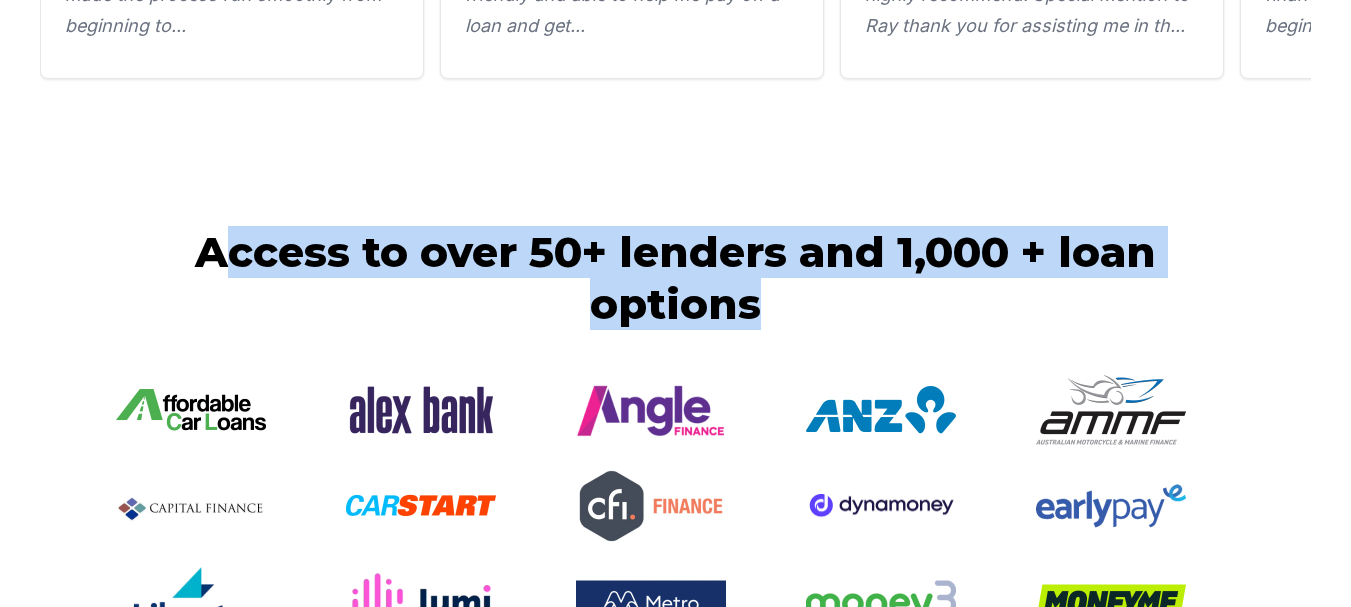 drag, startPoint x: 783, startPoint y: 310, endPoint x: 216, endPoint y: 258, distance: 569.3795 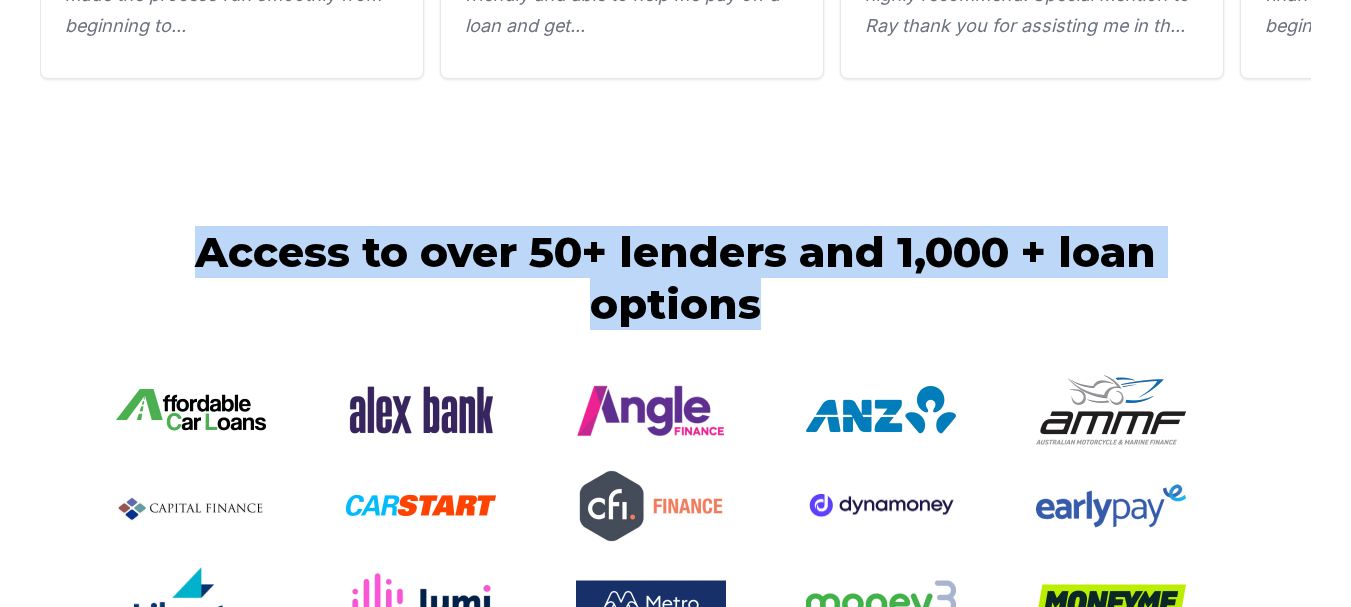 drag, startPoint x: 216, startPoint y: 258, endPoint x: 719, endPoint y: 307, distance: 505.38104 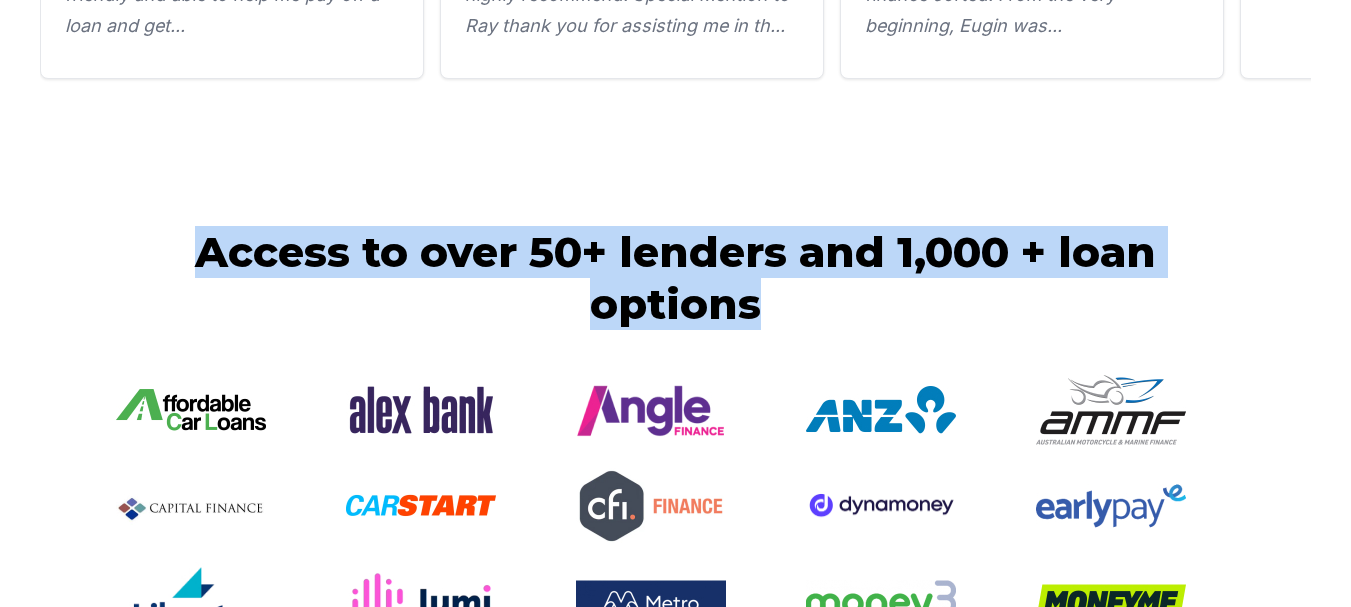 click on "Access to over 50+ lenders and 1,000 + loan options" at bounding box center [676, 278] 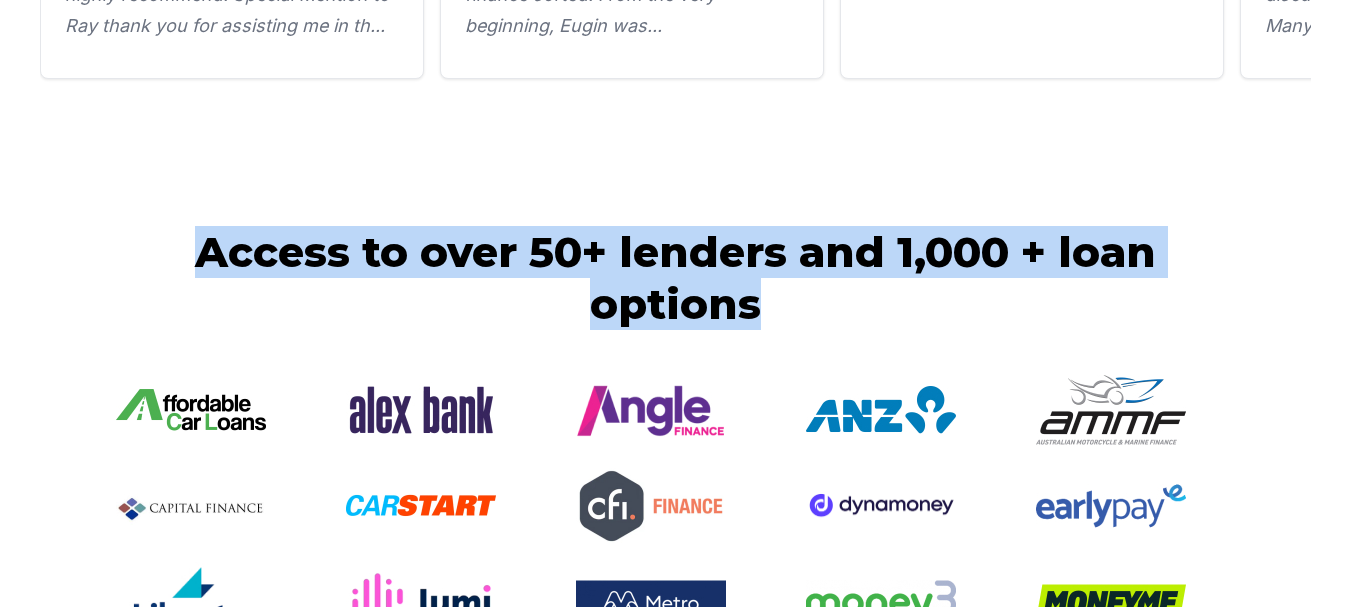 drag, startPoint x: 211, startPoint y: 250, endPoint x: 720, endPoint y: 312, distance: 512.76215 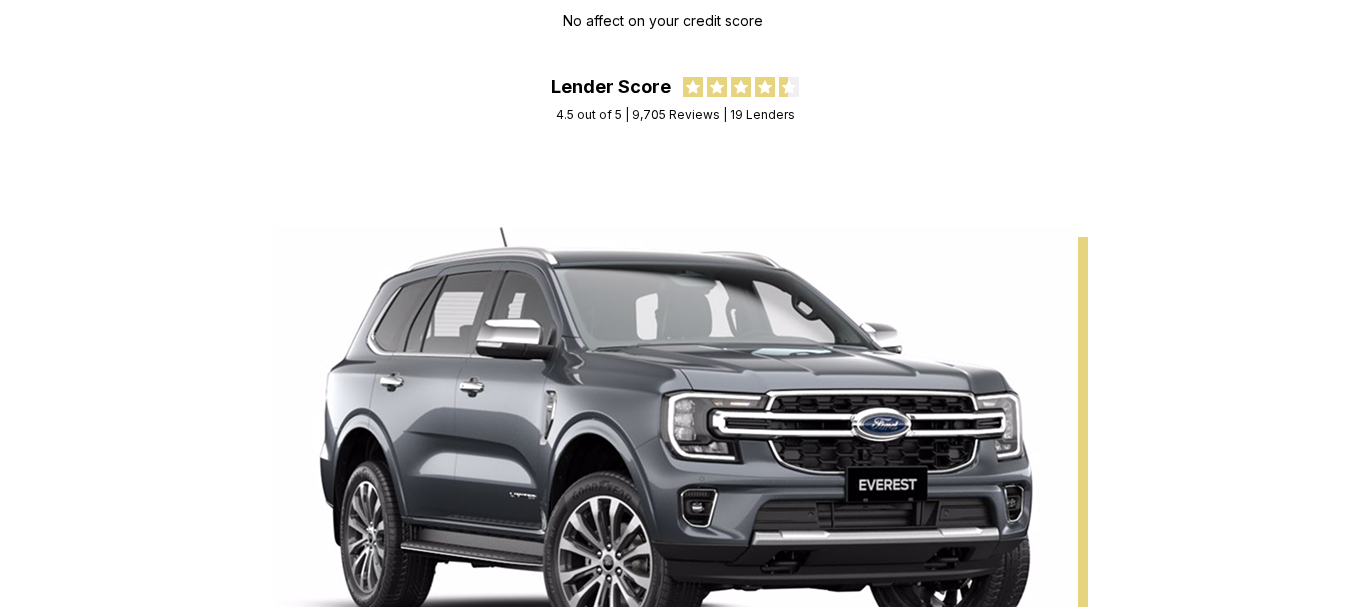 scroll, scrollTop: 518, scrollLeft: 0, axis: vertical 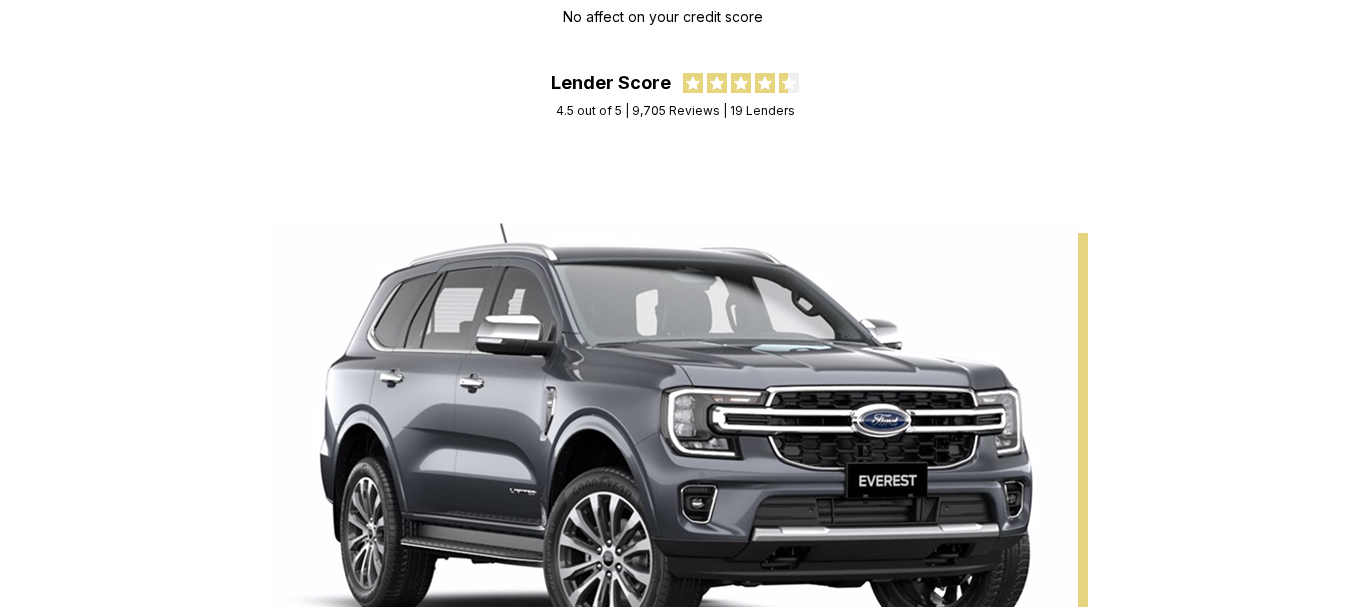 click on "1300 778 918 Instant Lender Match – Car Loans Made Easy Get real results with personalised quotes from 50+ lenders — in under 3 minutes, no credit impact. Unlock My Loan Matches No affect on your credit score Lender Score   4.5 out of 5 | 9,705 Reviews | 19 Lenders Unlock My Loan Matches Car Finance That Moves You Forward Looking for car finance? Whether you need cars, vans, trucks, or specialised vehicles, we'll help you find a loan that suits your situation, by matching you with products from over 50+ lenders.
Get your personalised quote in minutes with no impact on your credit score.
Here's what a car loan typically looks like: Borrow from $20,000 Loan terms from 2 to 7 years Weekly, fortnightly or monthly repayments Fixed interest rates from 5.94% Interest rate tailored to your situation Unlock My Loan Matches How it works Apply online in 3 minutes It takes only three minutes to enter your details so we can match you with our panel of lenders. No lengthy questions. Get your quote Upload documents" at bounding box center (675, 2342) 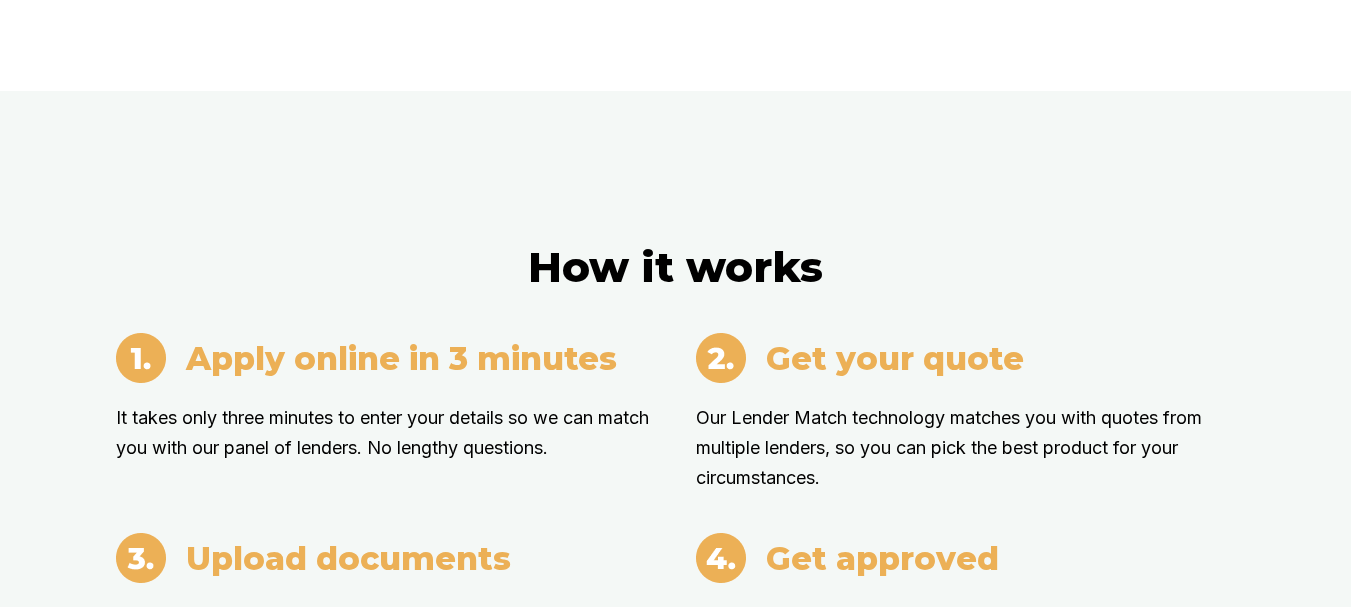 scroll, scrollTop: 1817, scrollLeft: 0, axis: vertical 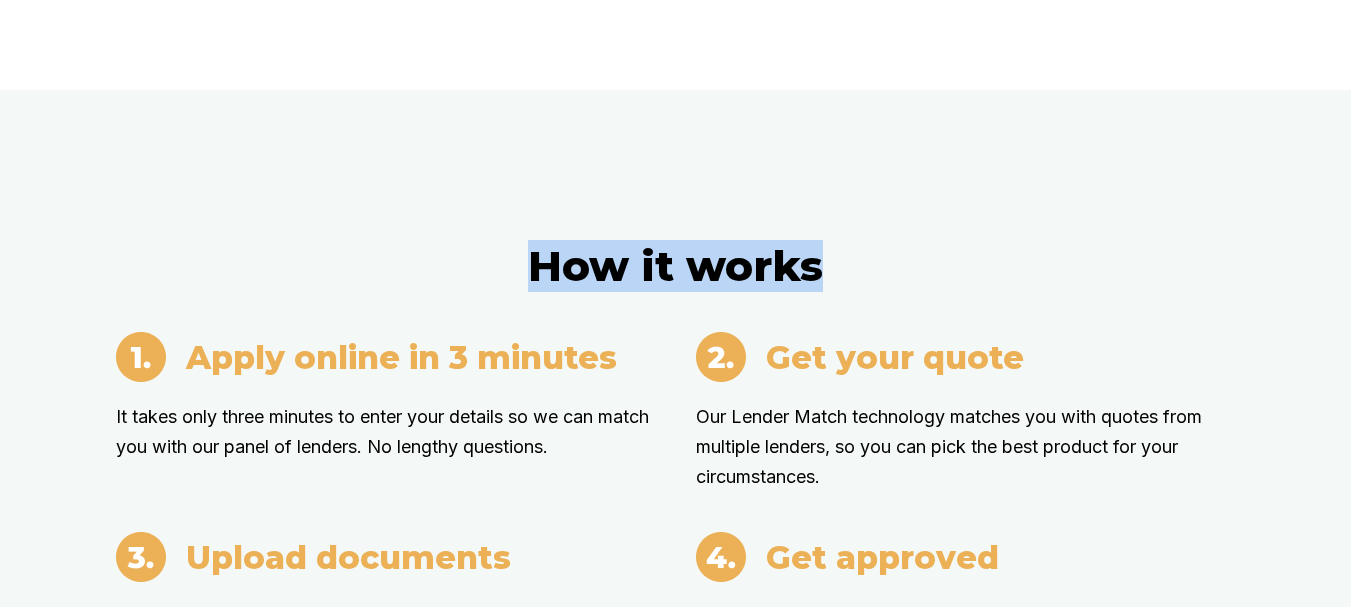 drag, startPoint x: 540, startPoint y: 254, endPoint x: 844, endPoint y: 262, distance: 304.10526 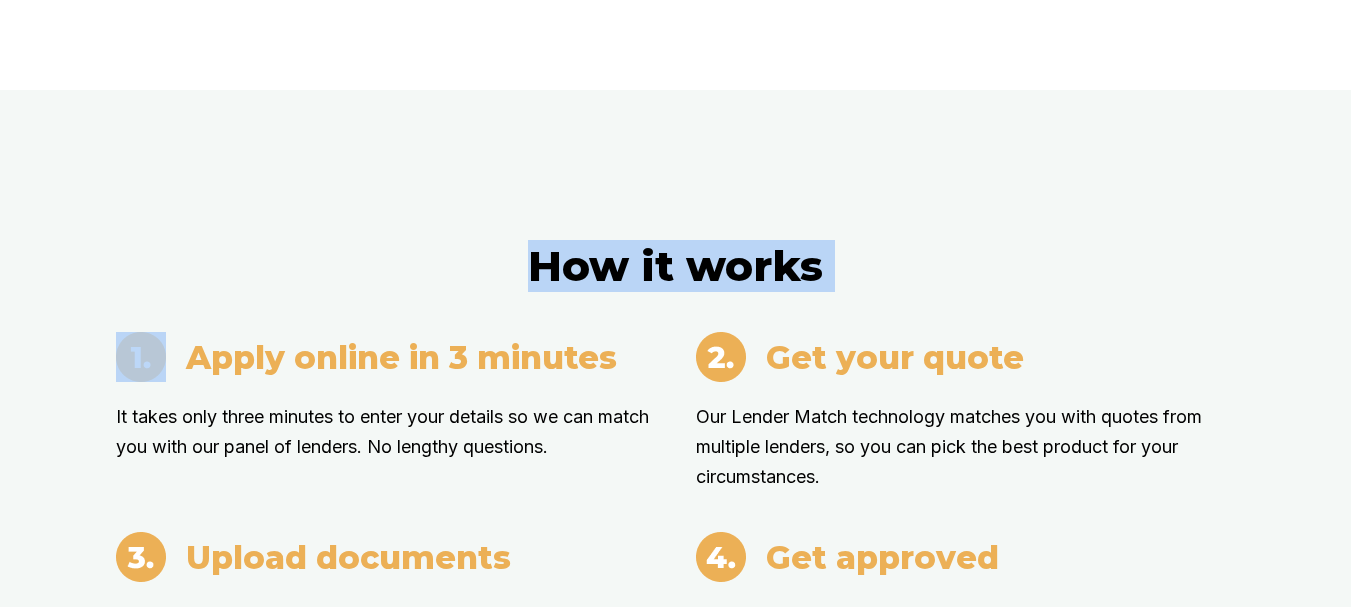 drag, startPoint x: 819, startPoint y: 259, endPoint x: 577, endPoint y: 264, distance: 242.05165 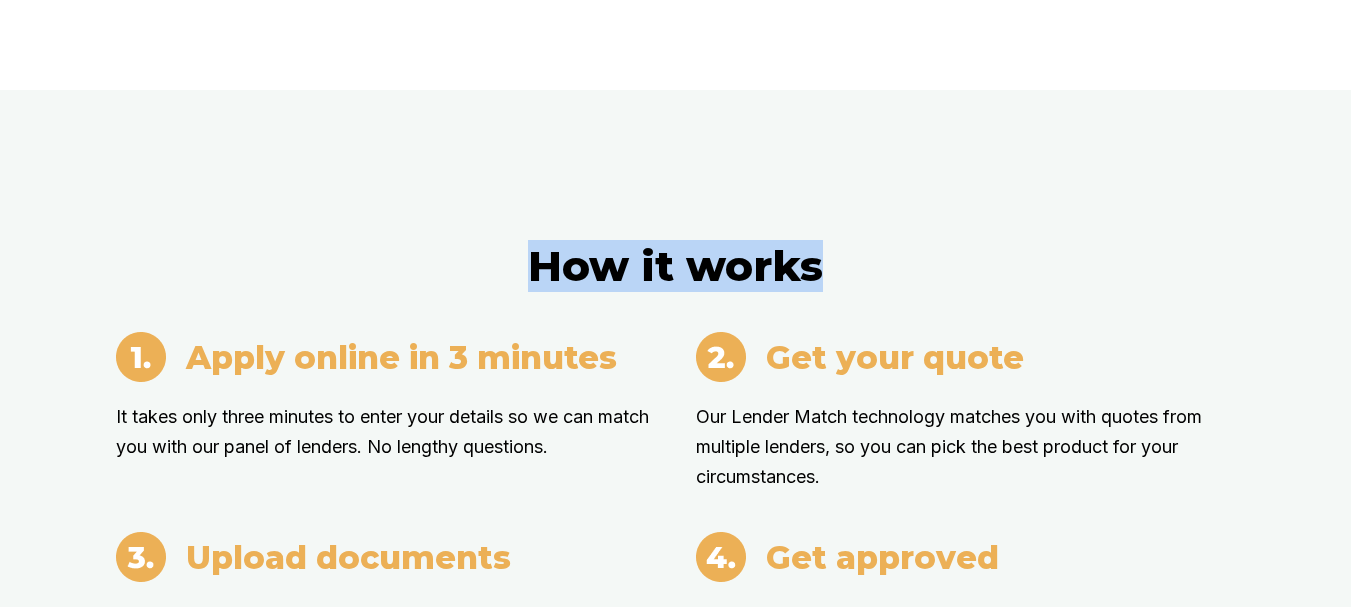 drag, startPoint x: 577, startPoint y: 264, endPoint x: 772, endPoint y: 262, distance: 195.01025 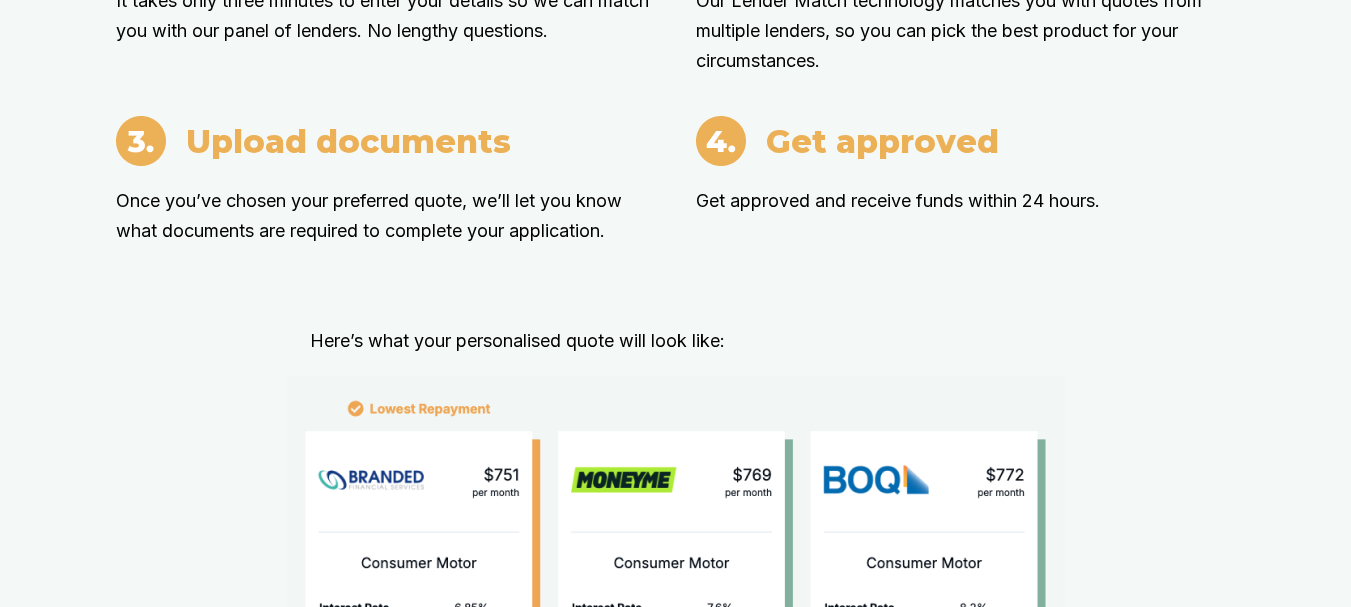 scroll, scrollTop: 2235, scrollLeft: 0, axis: vertical 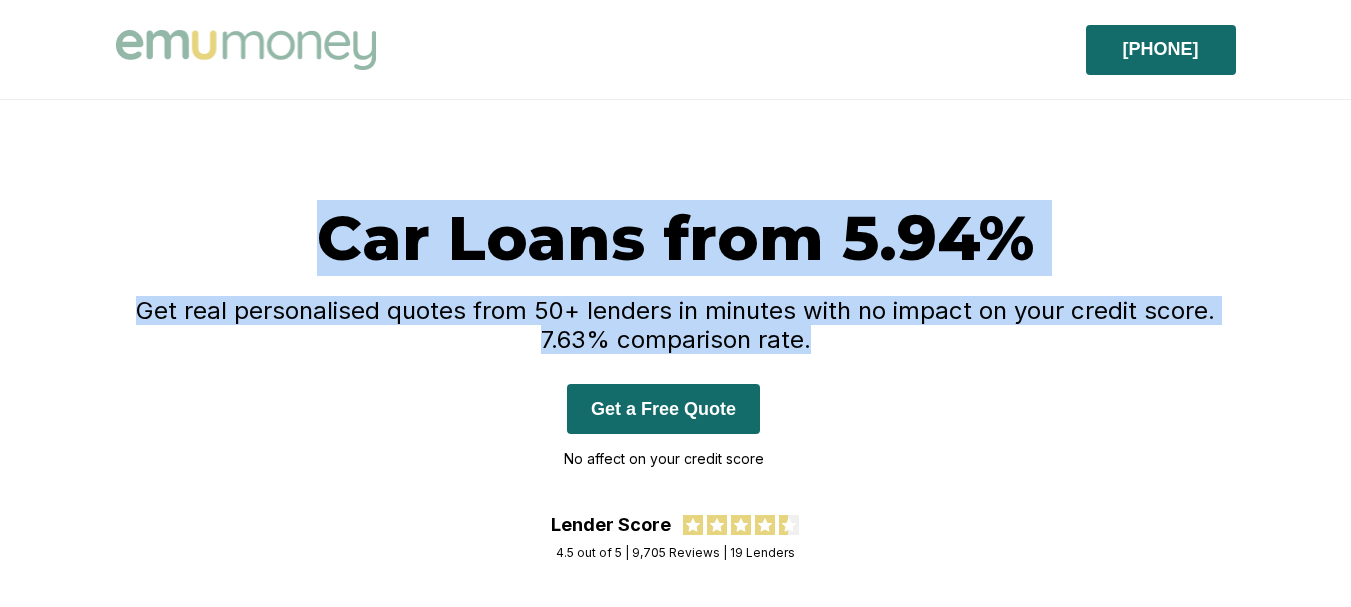 drag, startPoint x: 825, startPoint y: 346, endPoint x: 341, endPoint y: 226, distance: 498.65417 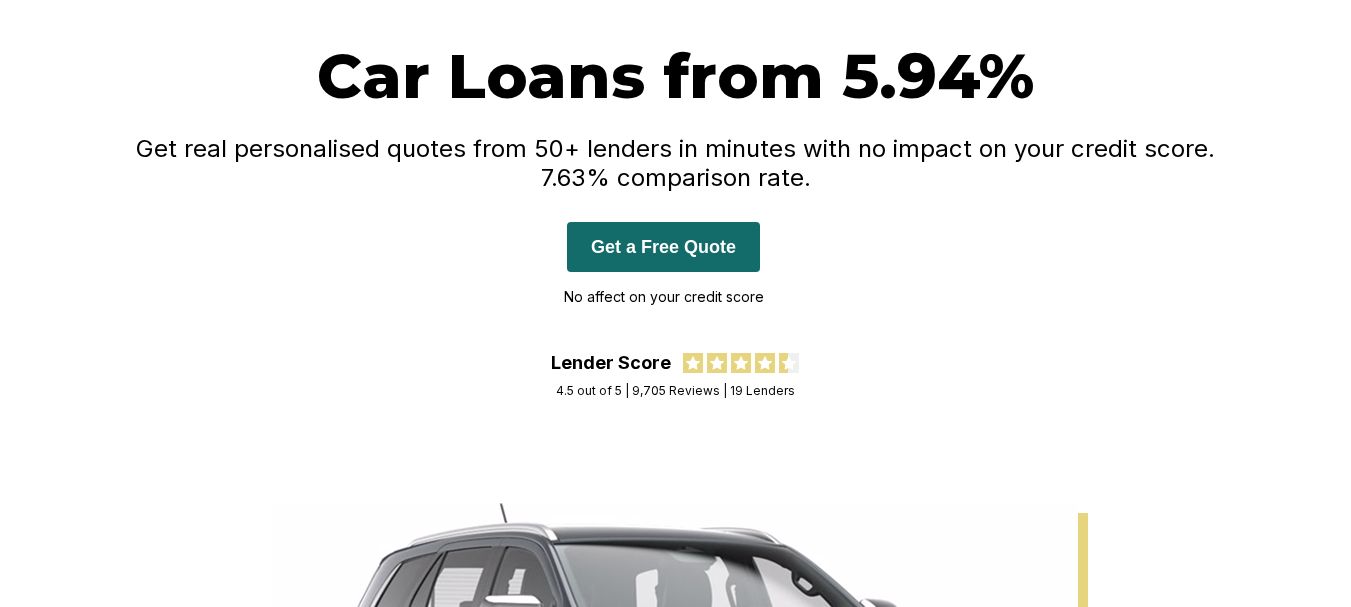 scroll, scrollTop: 0, scrollLeft: 0, axis: both 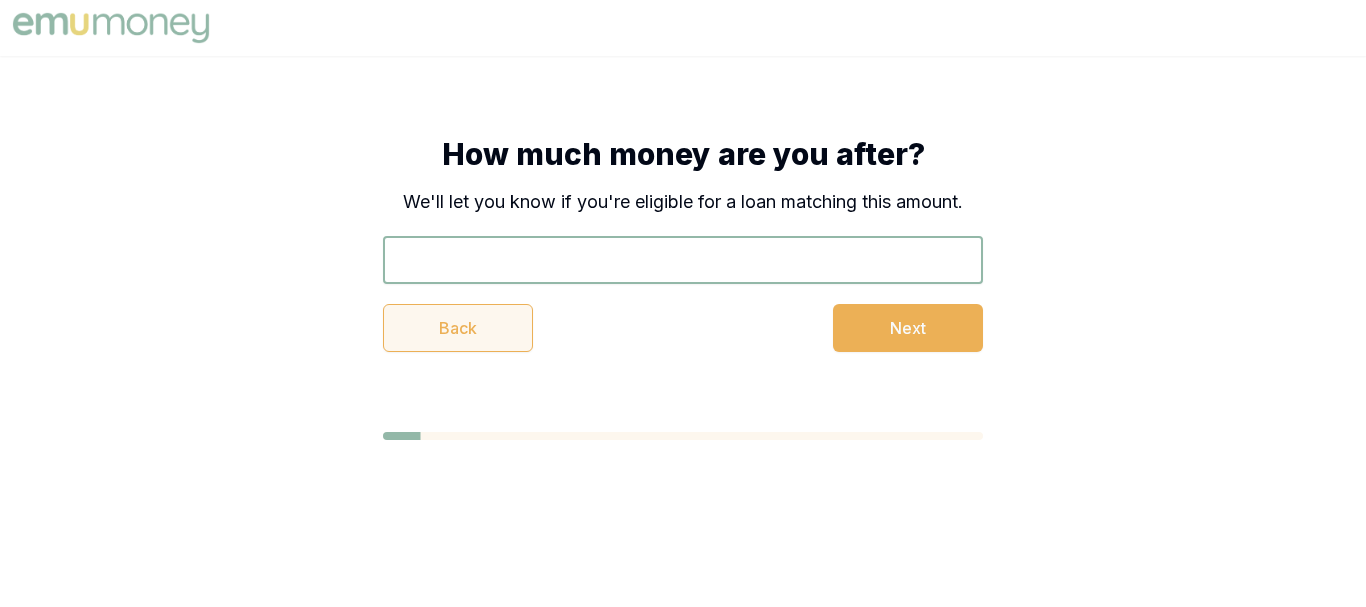 click on "Back" at bounding box center (458, 328) 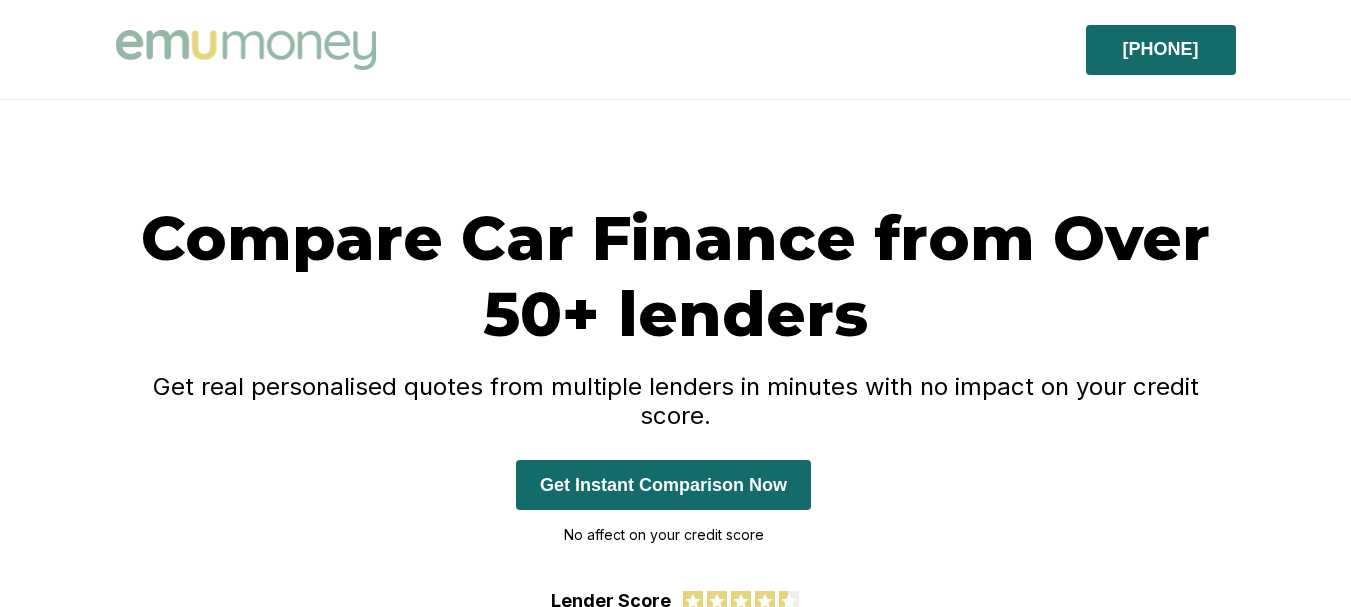 scroll, scrollTop: 0, scrollLeft: 0, axis: both 